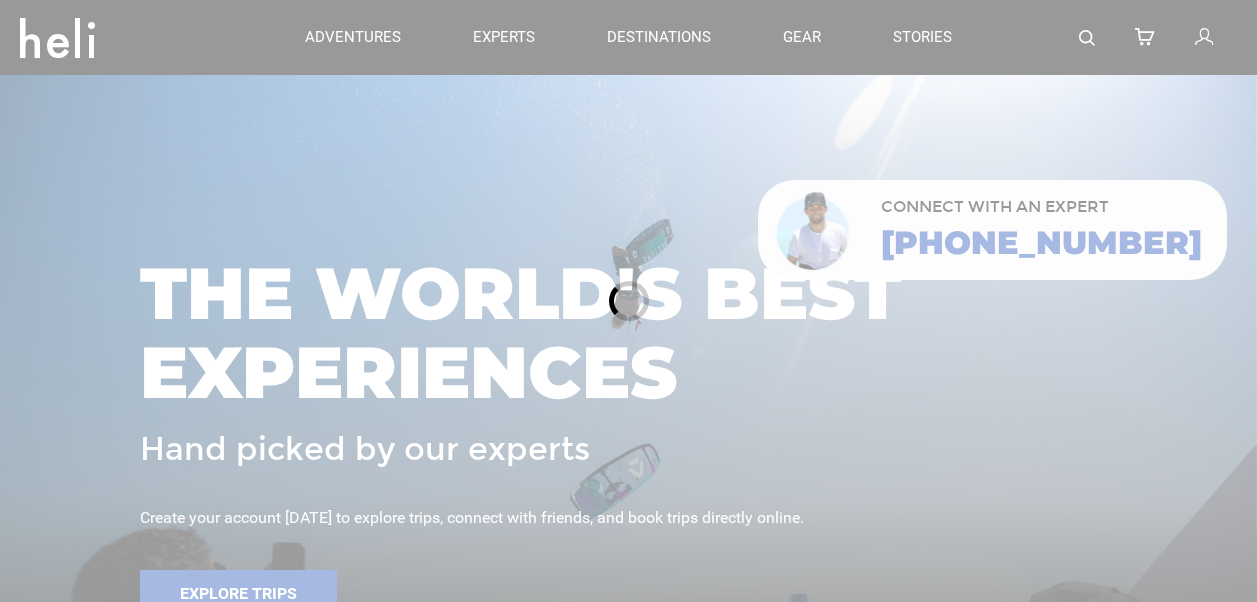 scroll, scrollTop: 0, scrollLeft: 0, axis: both 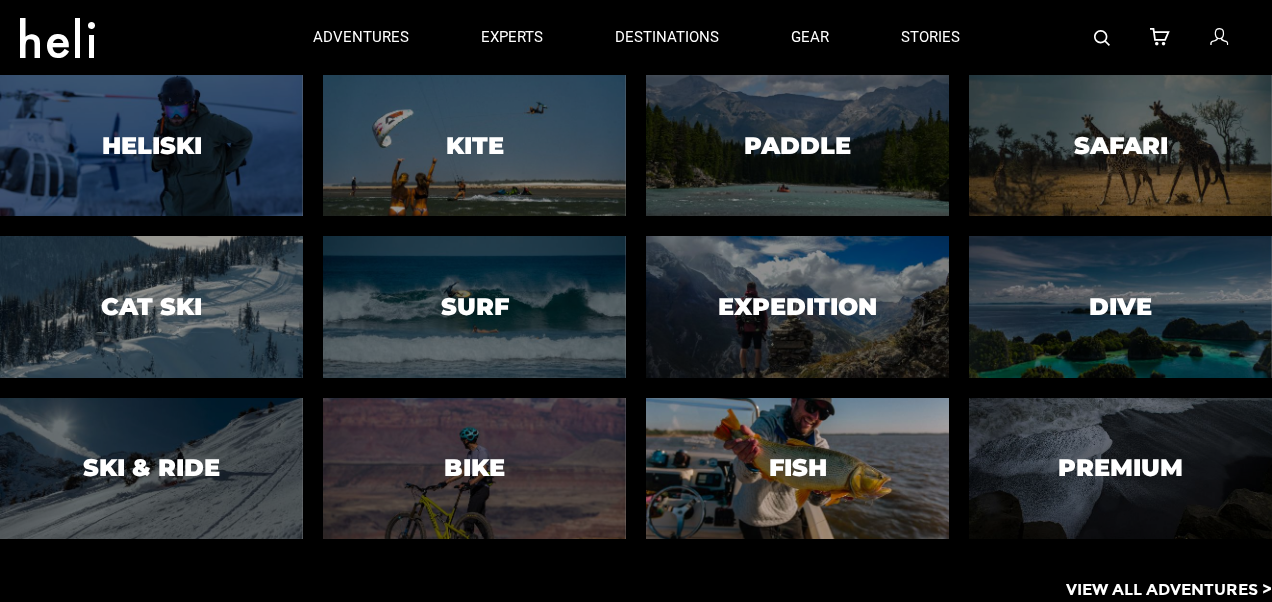 click at bounding box center (797, 468) 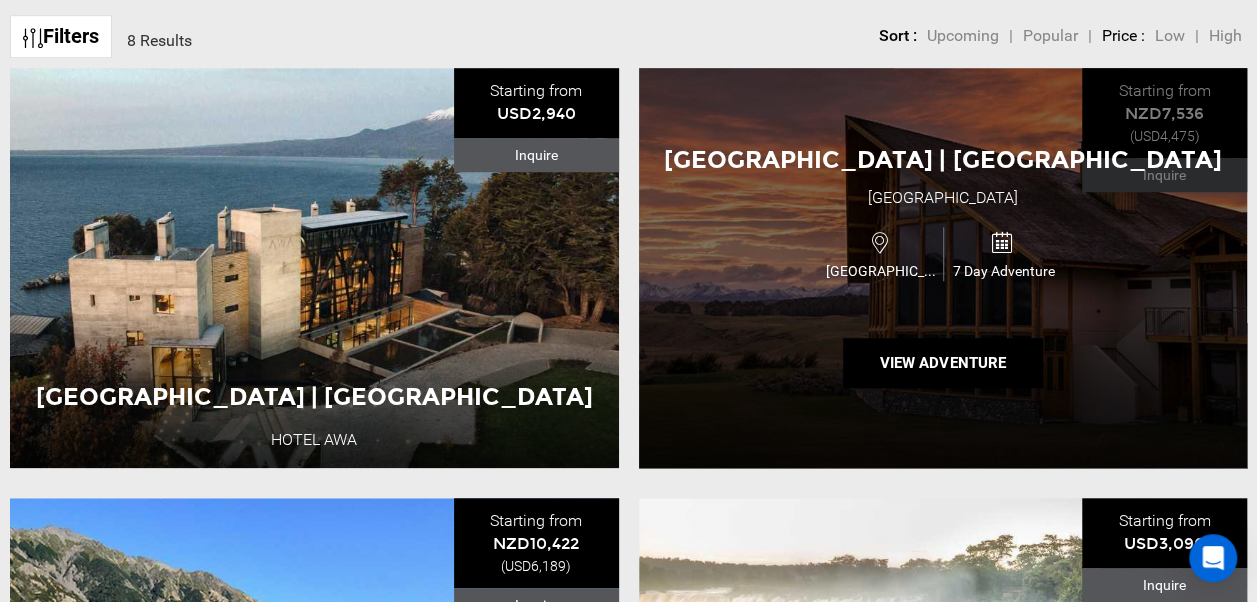 scroll, scrollTop: 700, scrollLeft: 0, axis: vertical 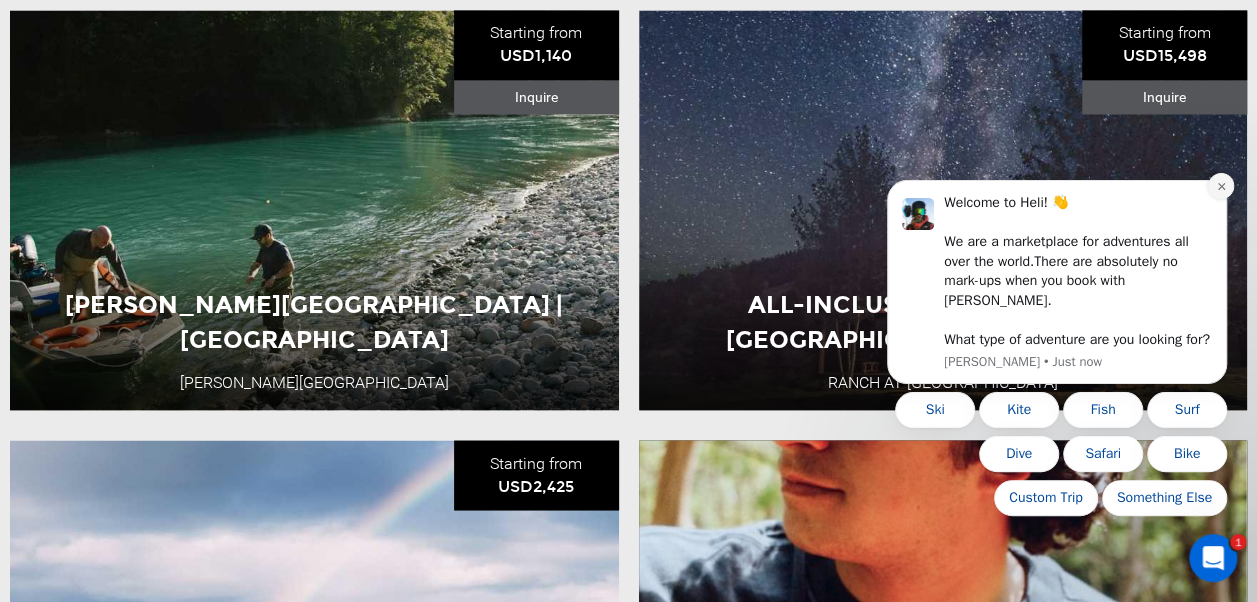click 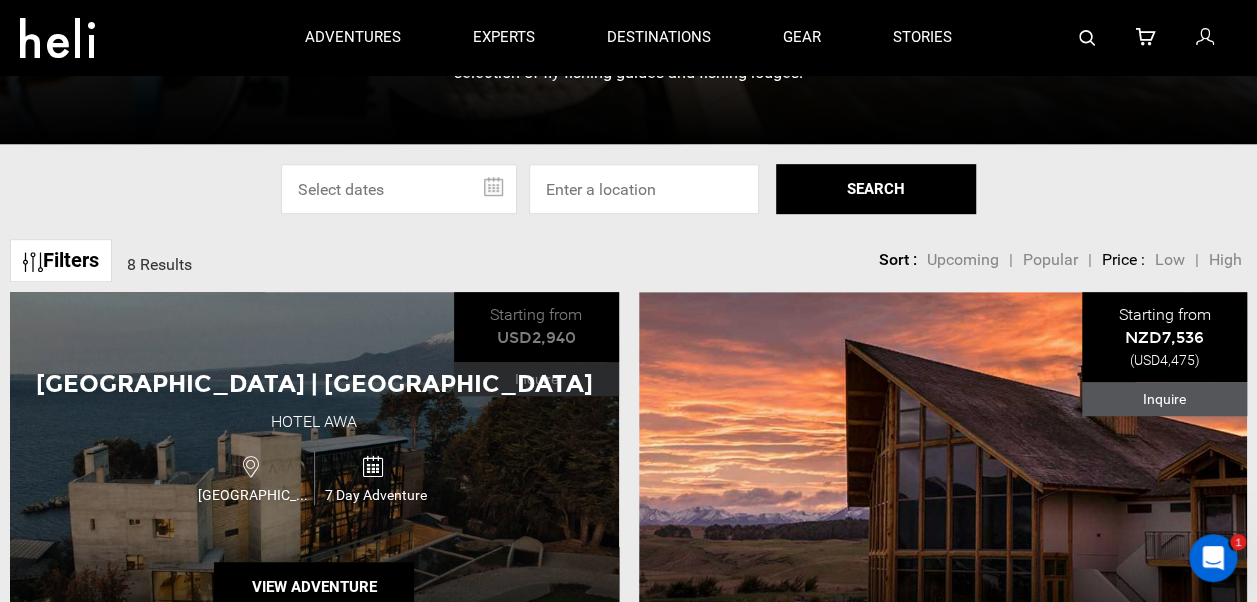 scroll, scrollTop: 600, scrollLeft: 0, axis: vertical 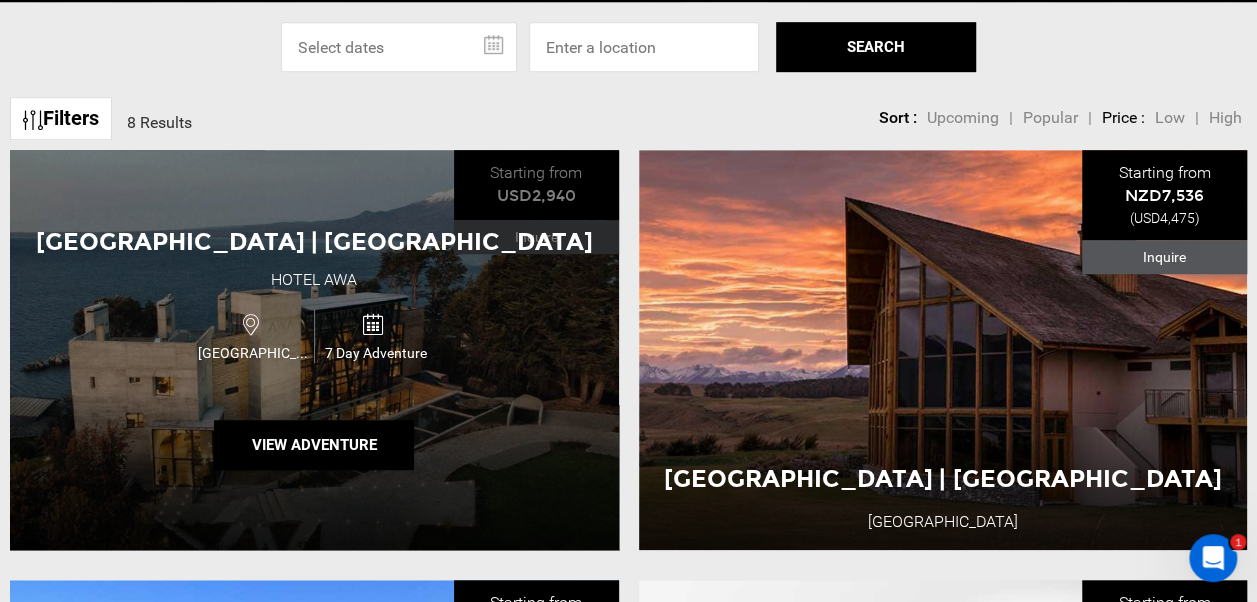 click on "[GEOGRAPHIC_DATA] | [GEOGRAPHIC_DATA] [GEOGRAPHIC_DATA]  [GEOGRAPHIC_DATA] 7 Day Adventure  View Adventure" at bounding box center (314, 350) 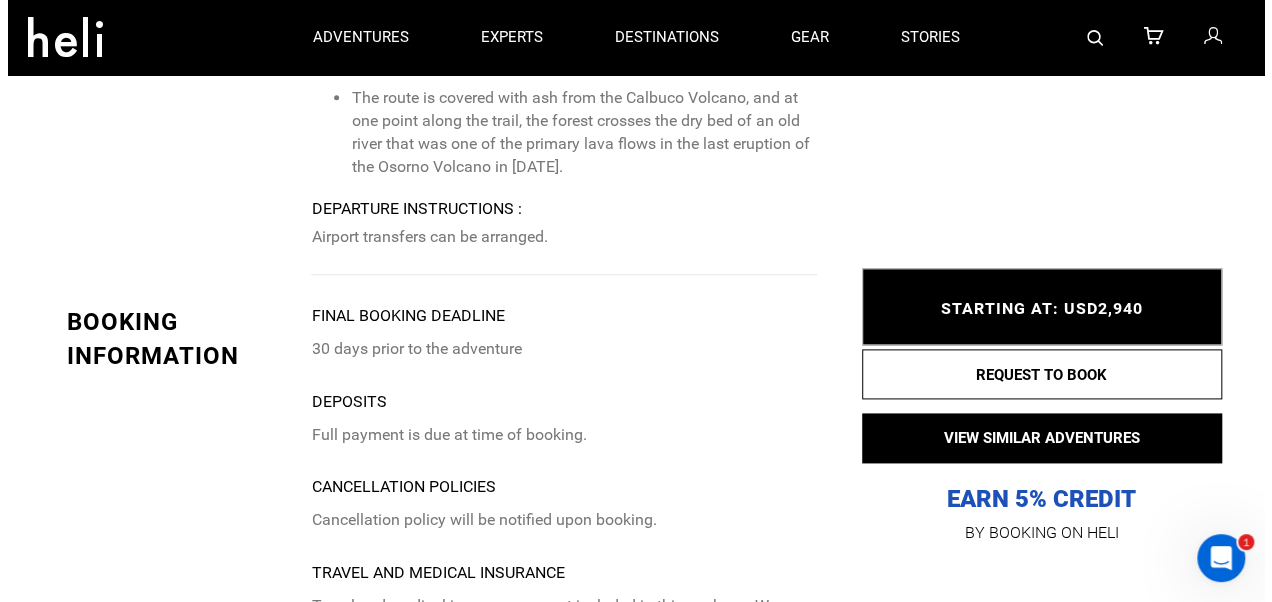scroll, scrollTop: 4700, scrollLeft: 0, axis: vertical 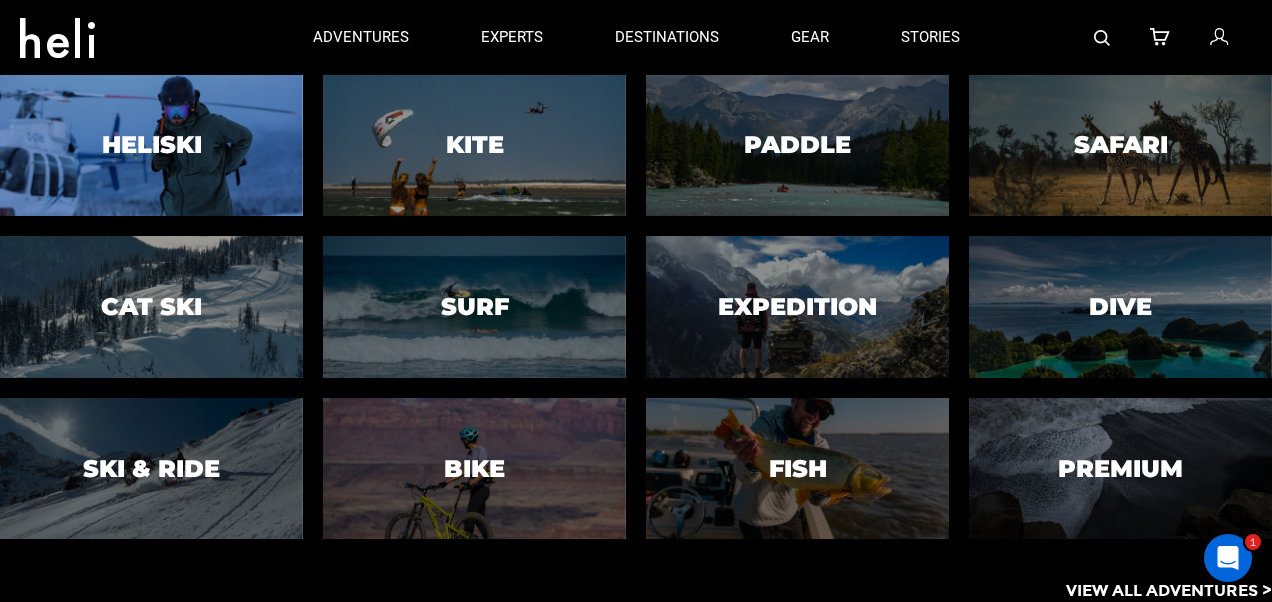 click at bounding box center [151, 146] 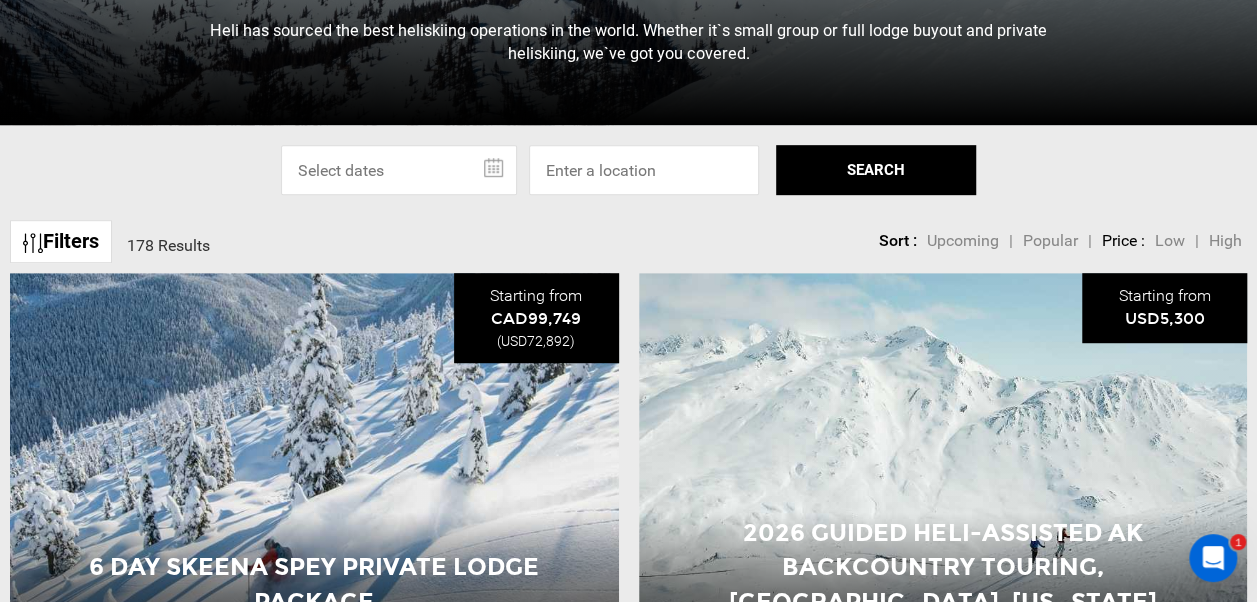 scroll, scrollTop: 500, scrollLeft: 0, axis: vertical 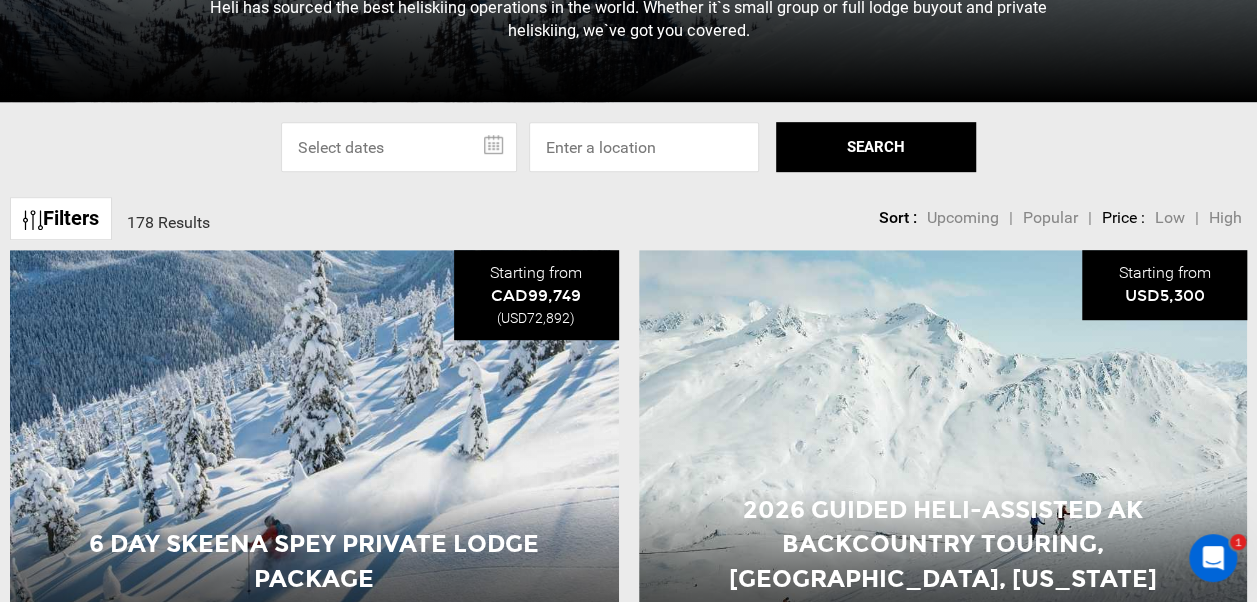 click at bounding box center [399, 147] 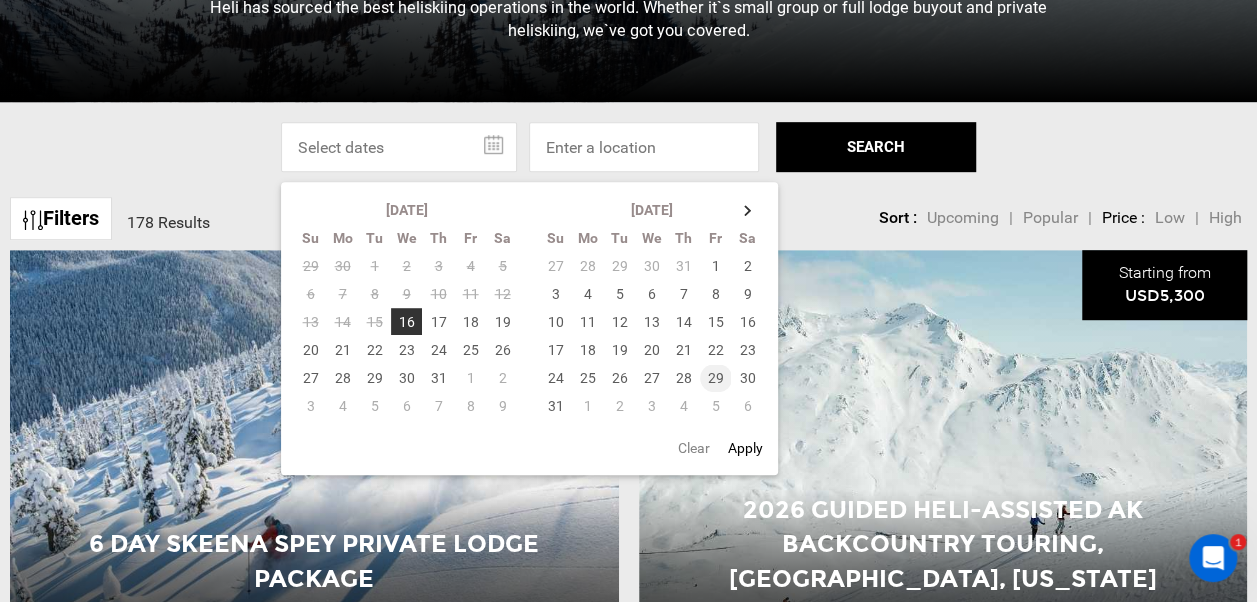 click on "29" 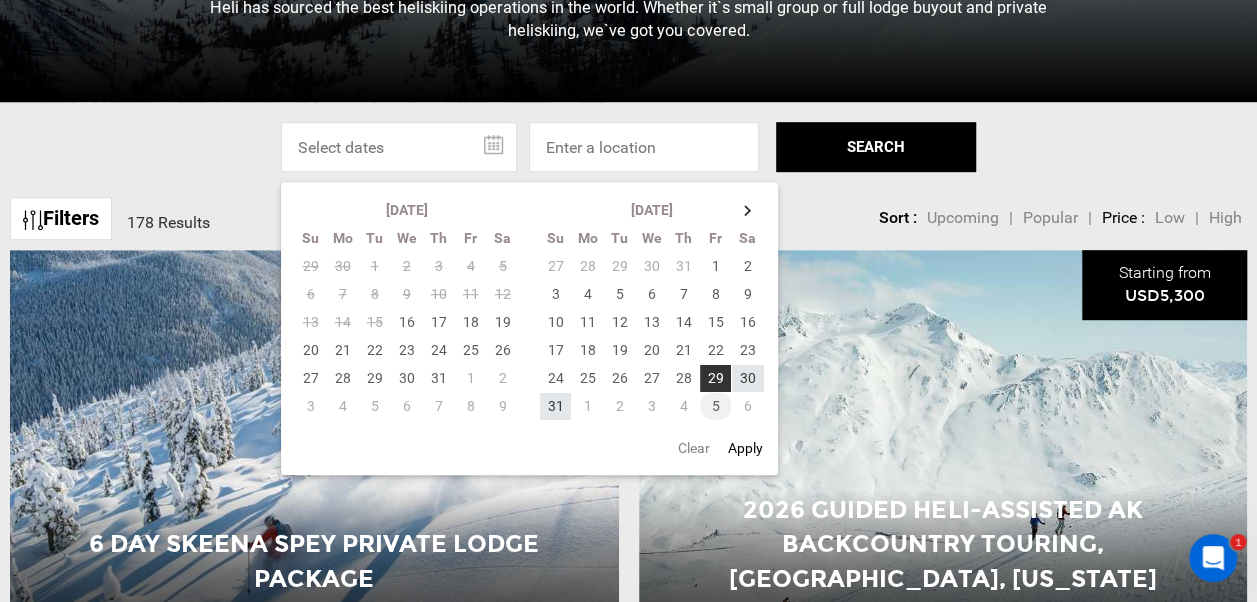 click on "5" 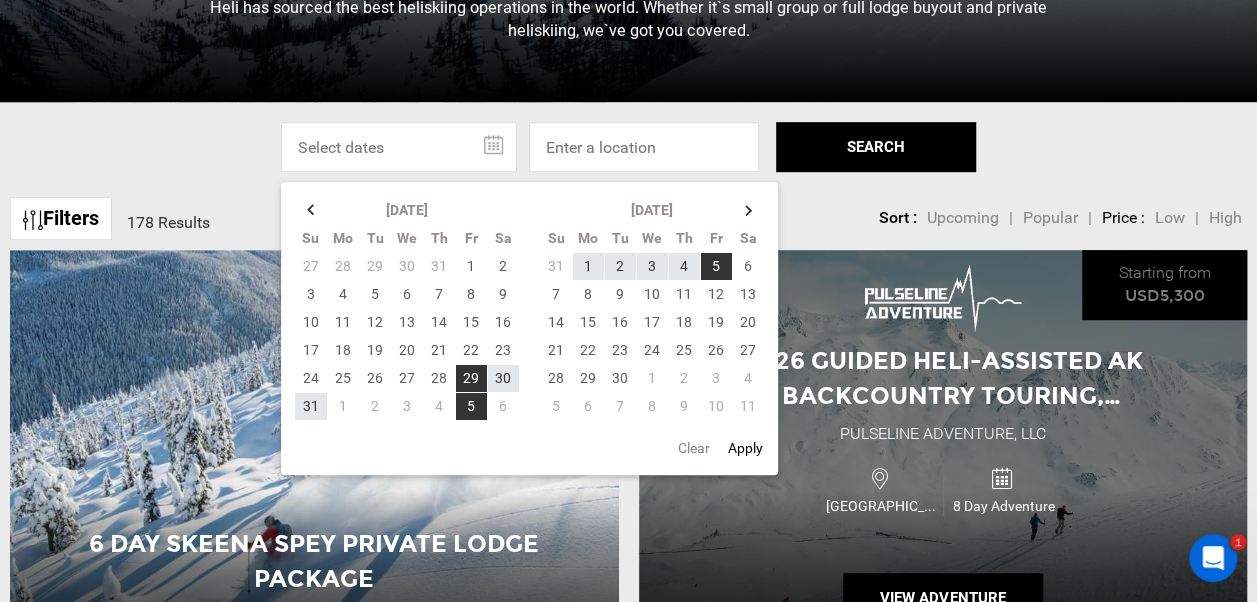 click on "Apply" 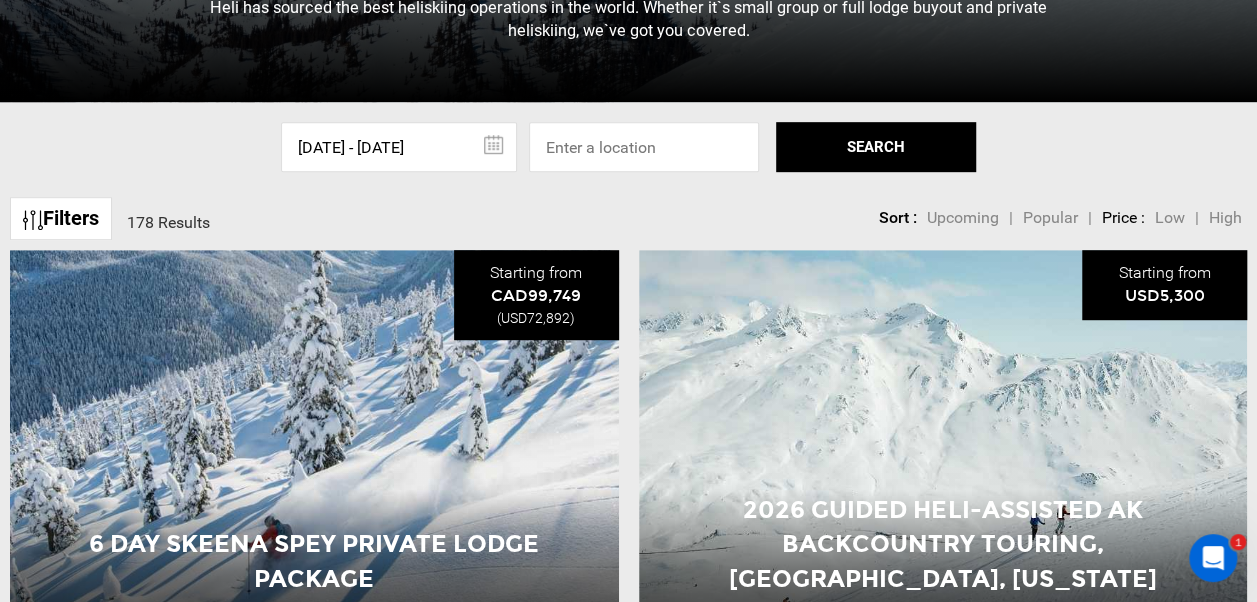 click on "SEARCH" 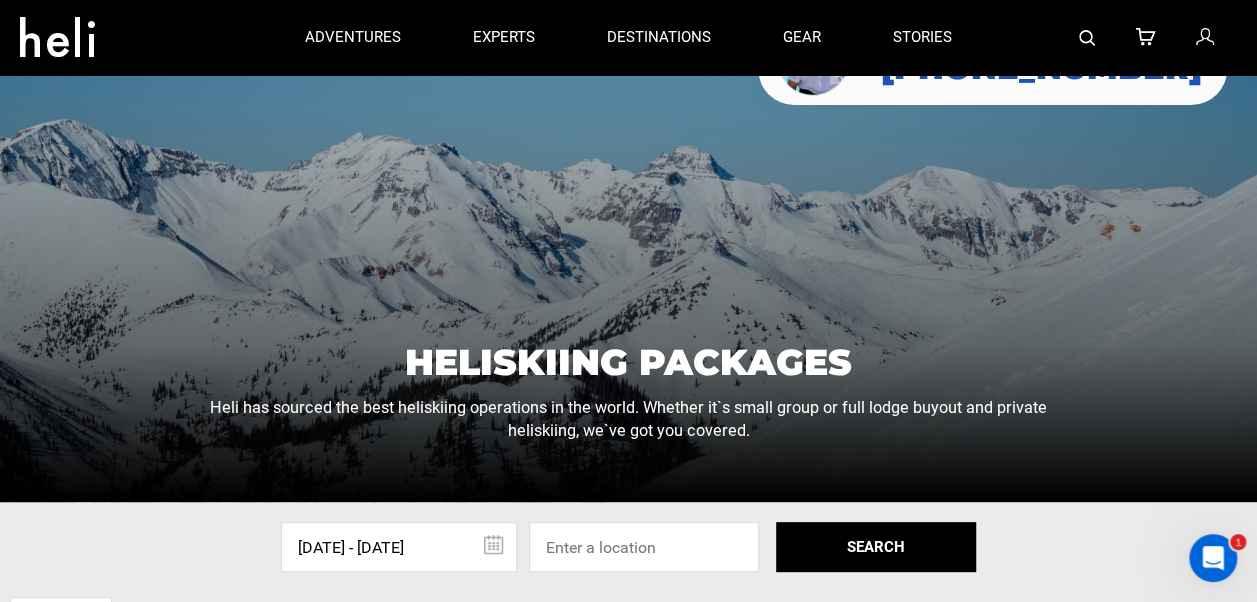 scroll, scrollTop: 400, scrollLeft: 0, axis: vertical 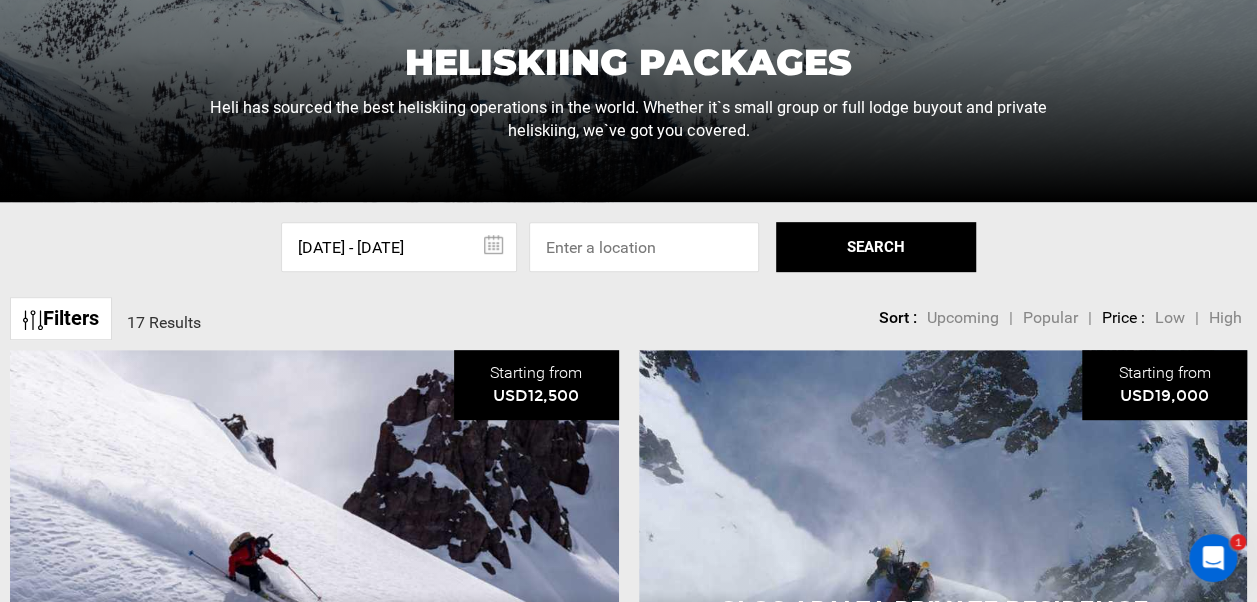 click on "Low" at bounding box center [1170, 317] 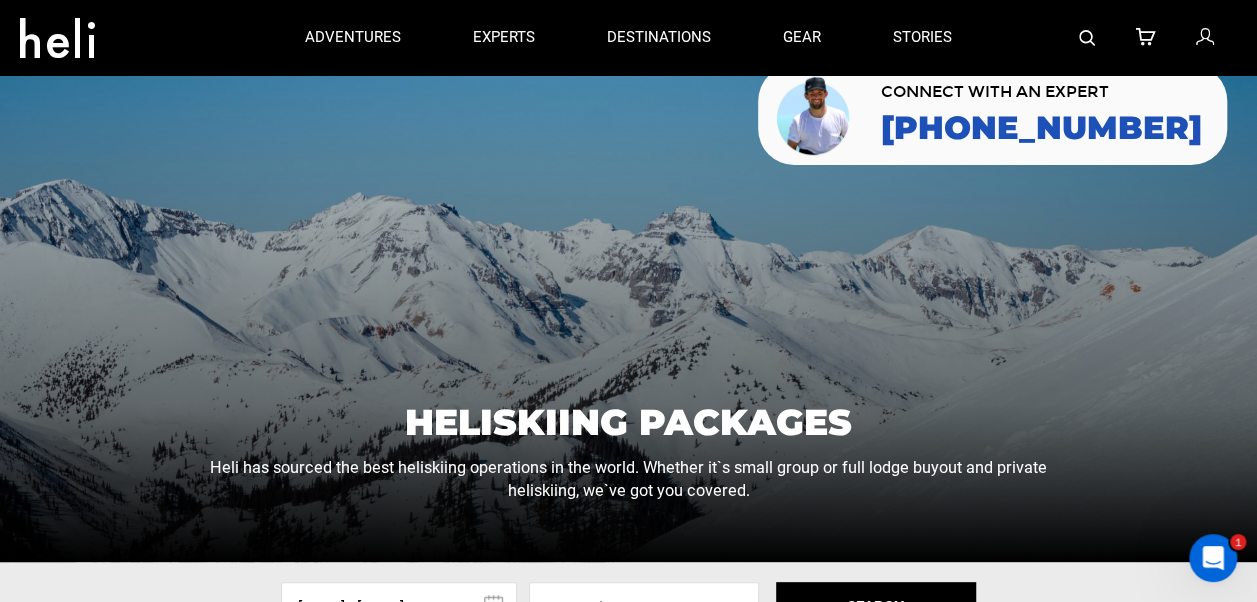 scroll, scrollTop: 0, scrollLeft: 0, axis: both 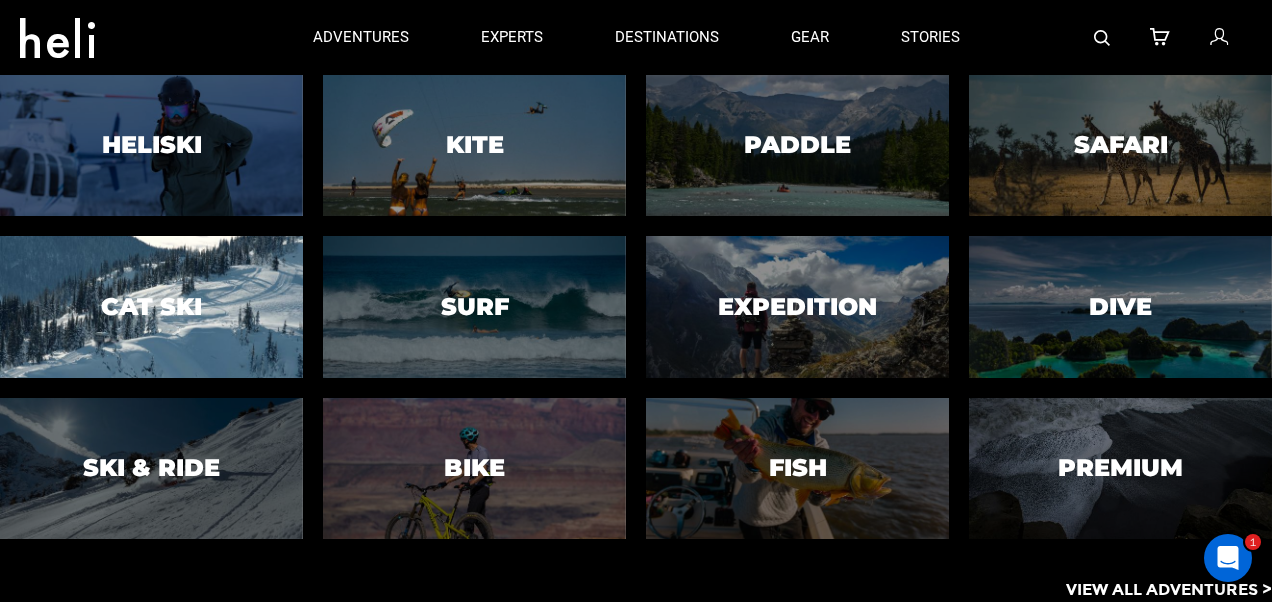 click at bounding box center [151, 307] 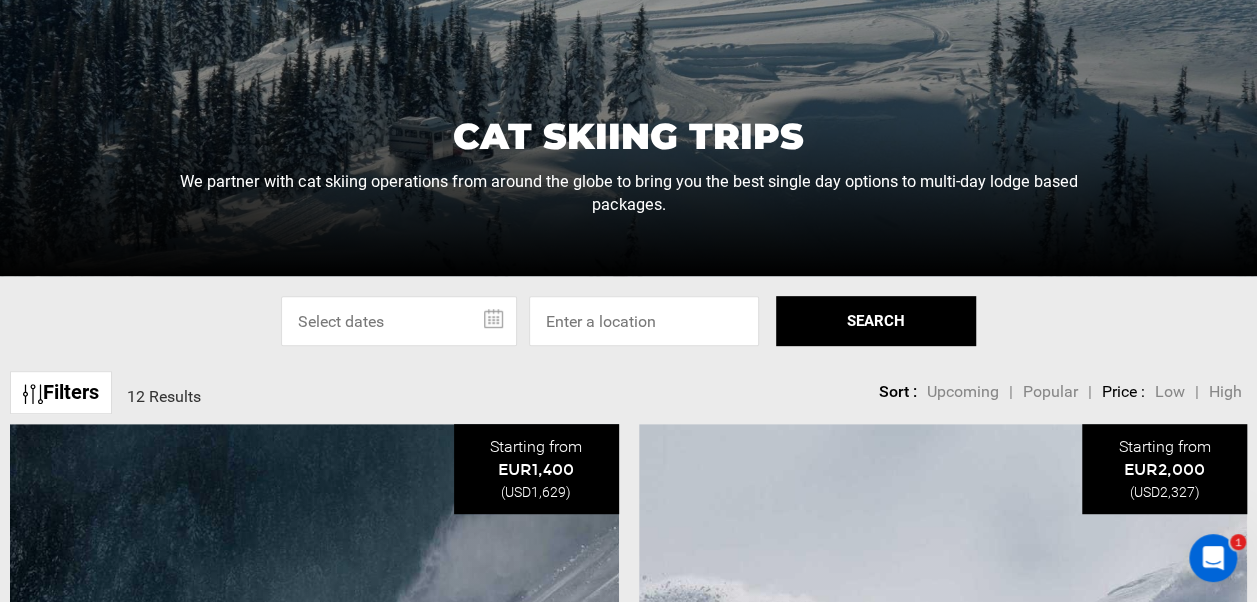 scroll, scrollTop: 400, scrollLeft: 0, axis: vertical 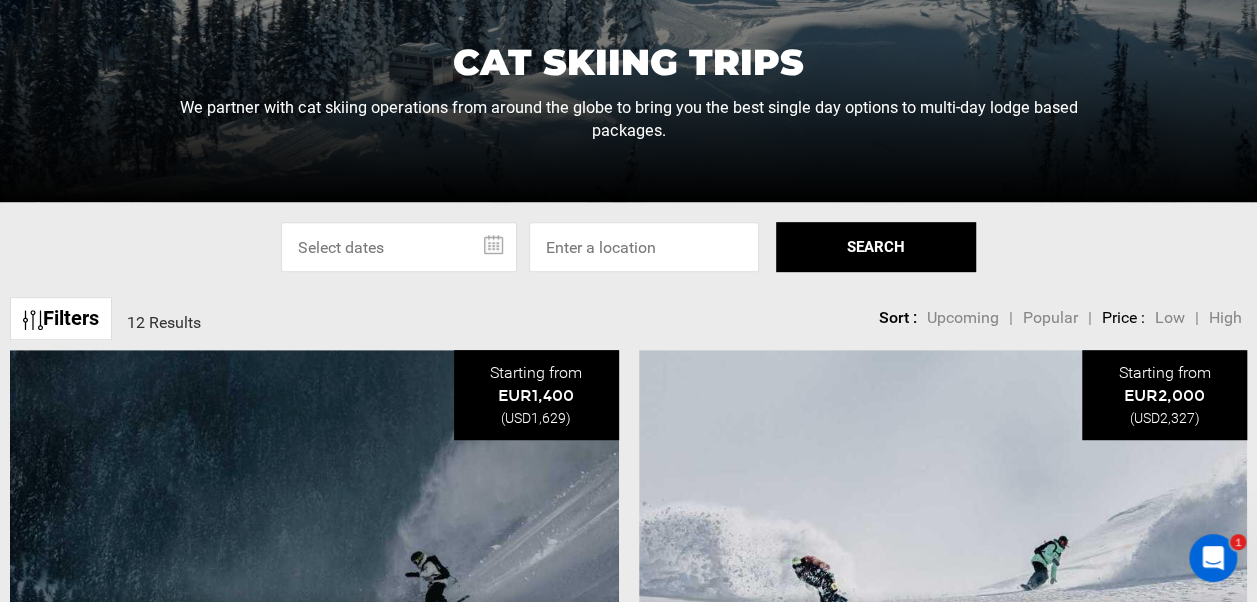 click at bounding box center [399, 247] 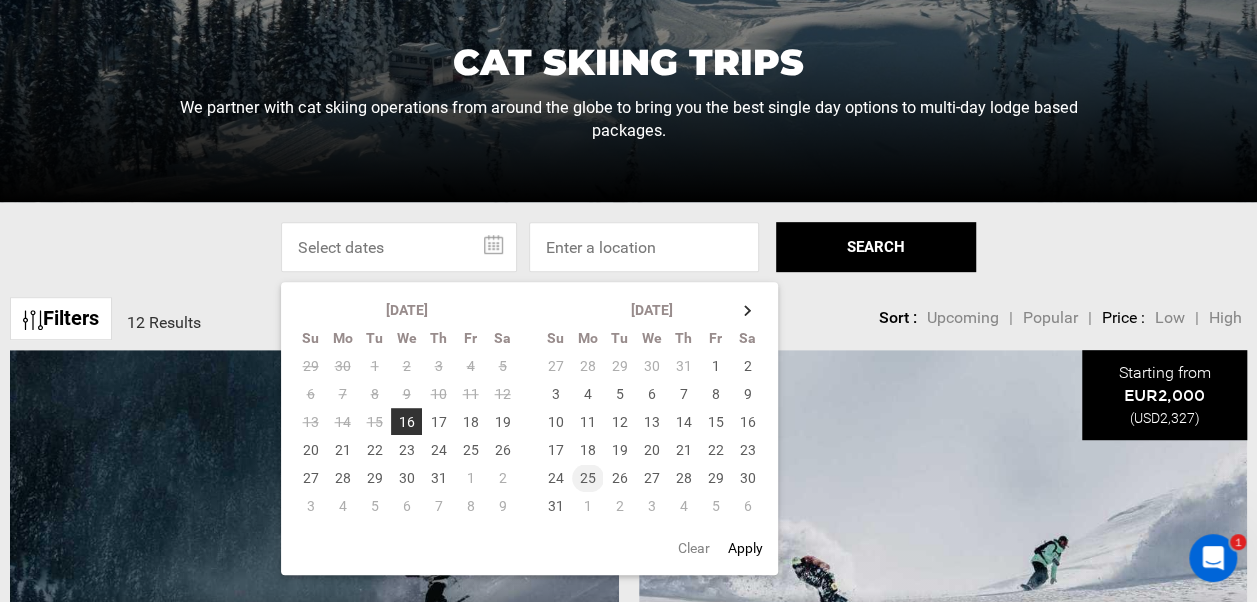 click on "25" 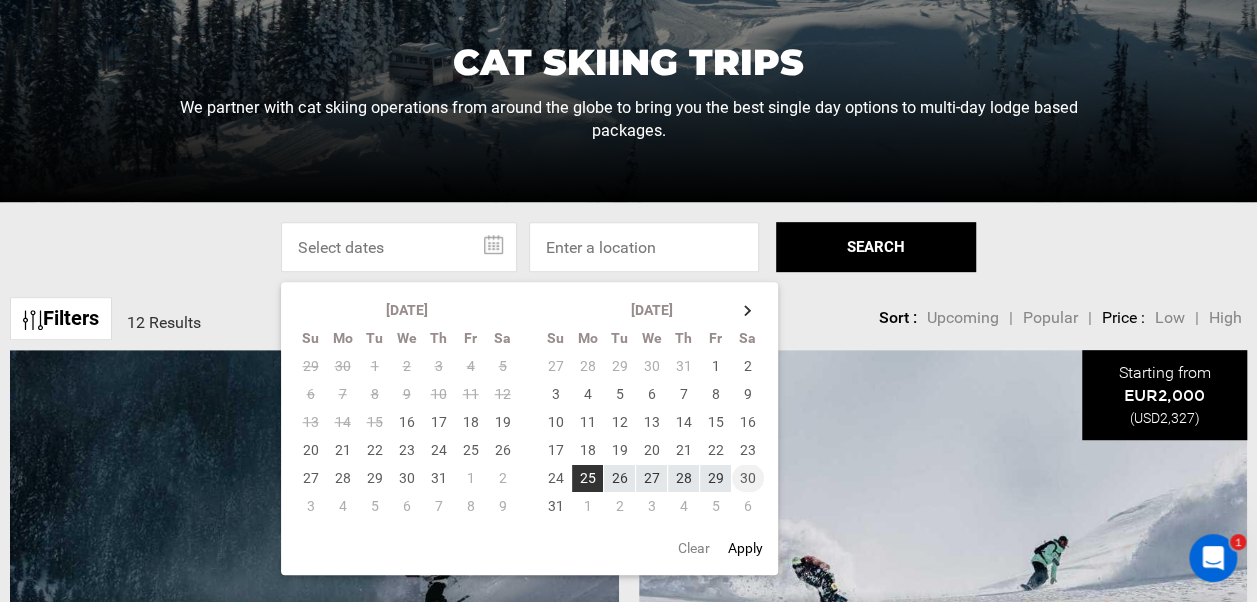 click on "30" 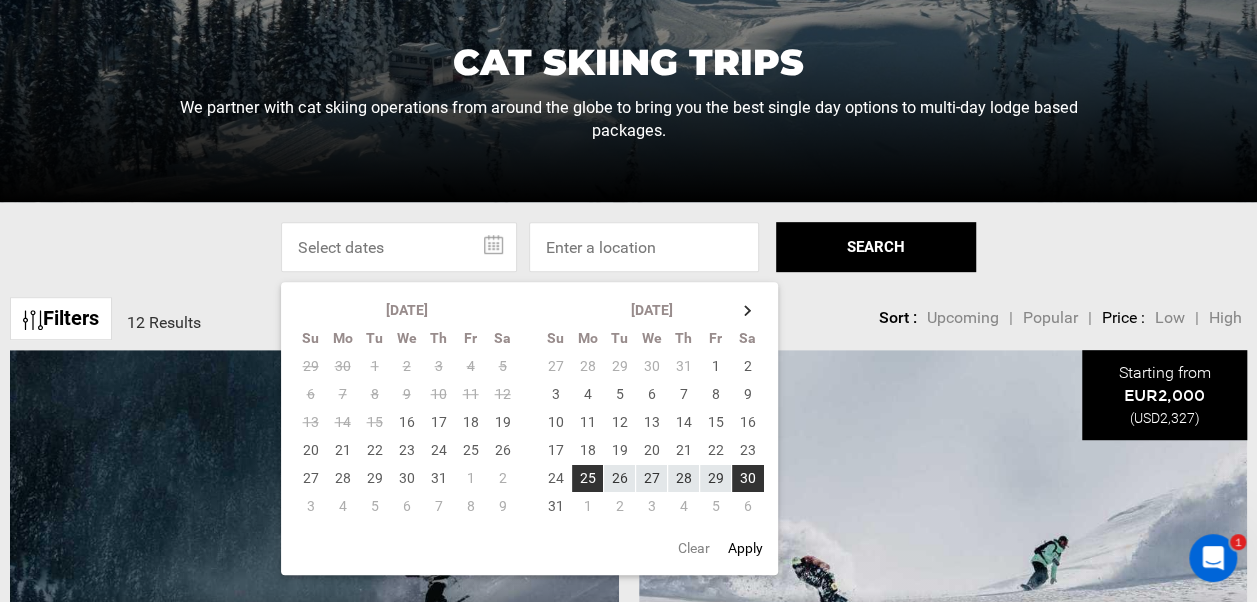 click on "SEARCH" 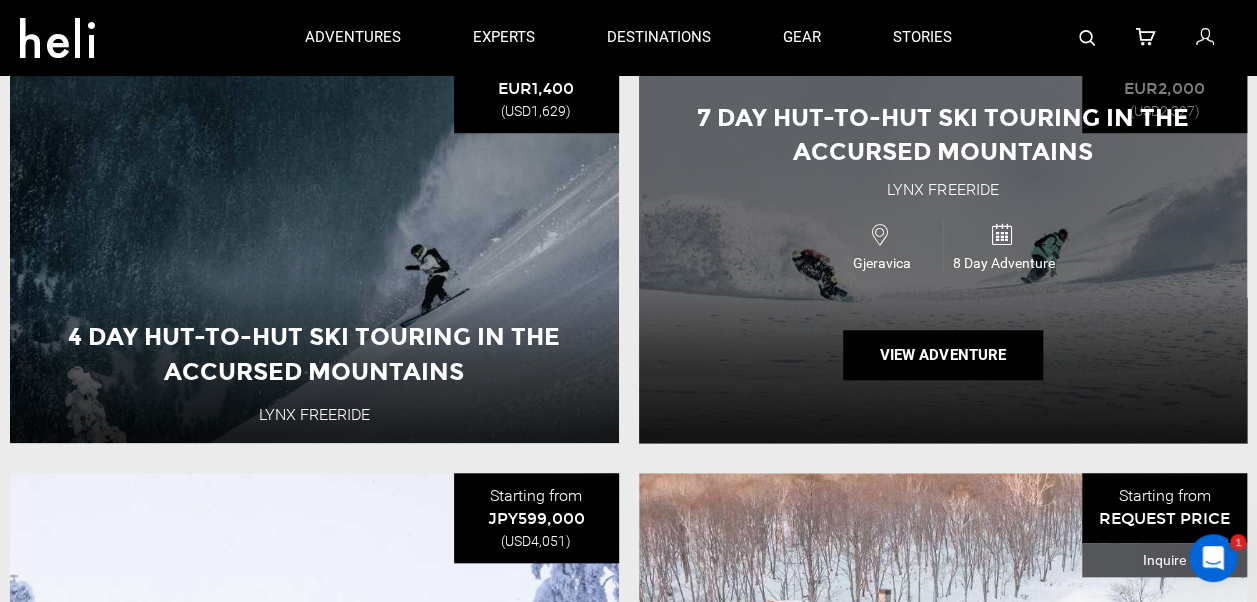scroll, scrollTop: 700, scrollLeft: 0, axis: vertical 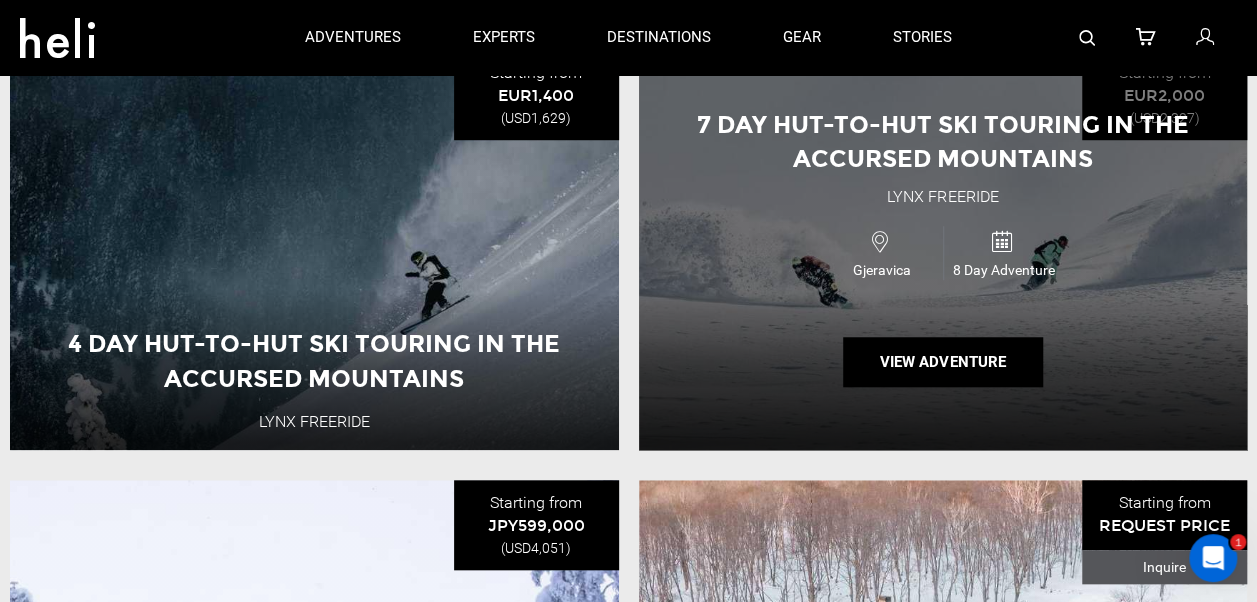 click on "Gjeravica" at bounding box center (882, 270) 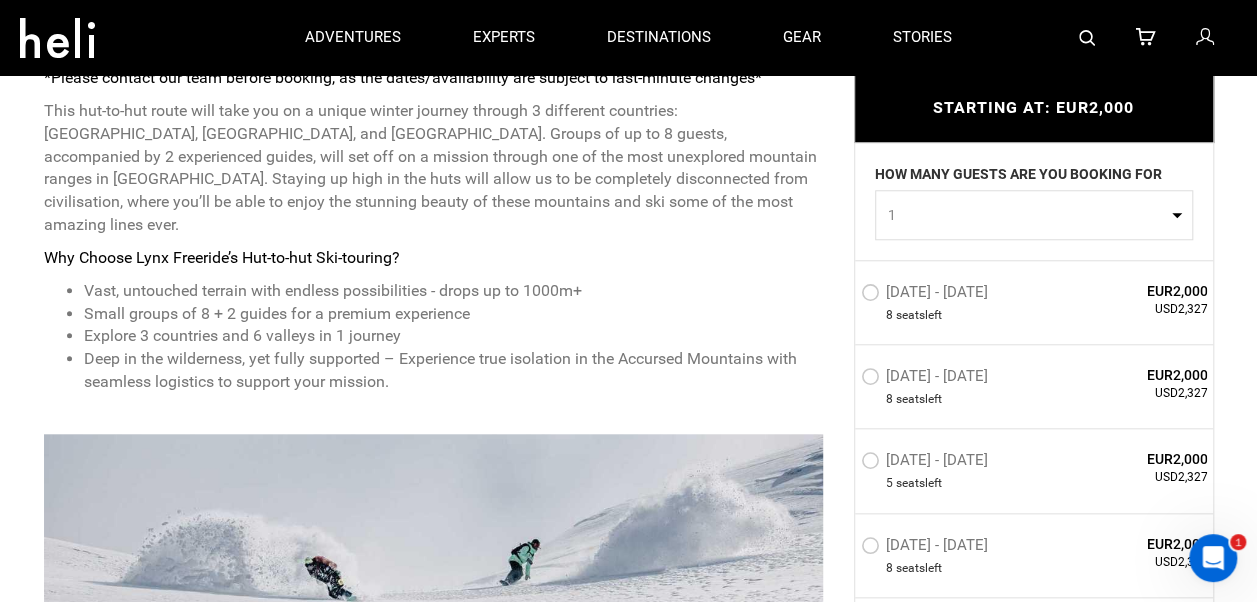 scroll, scrollTop: 700, scrollLeft: 0, axis: vertical 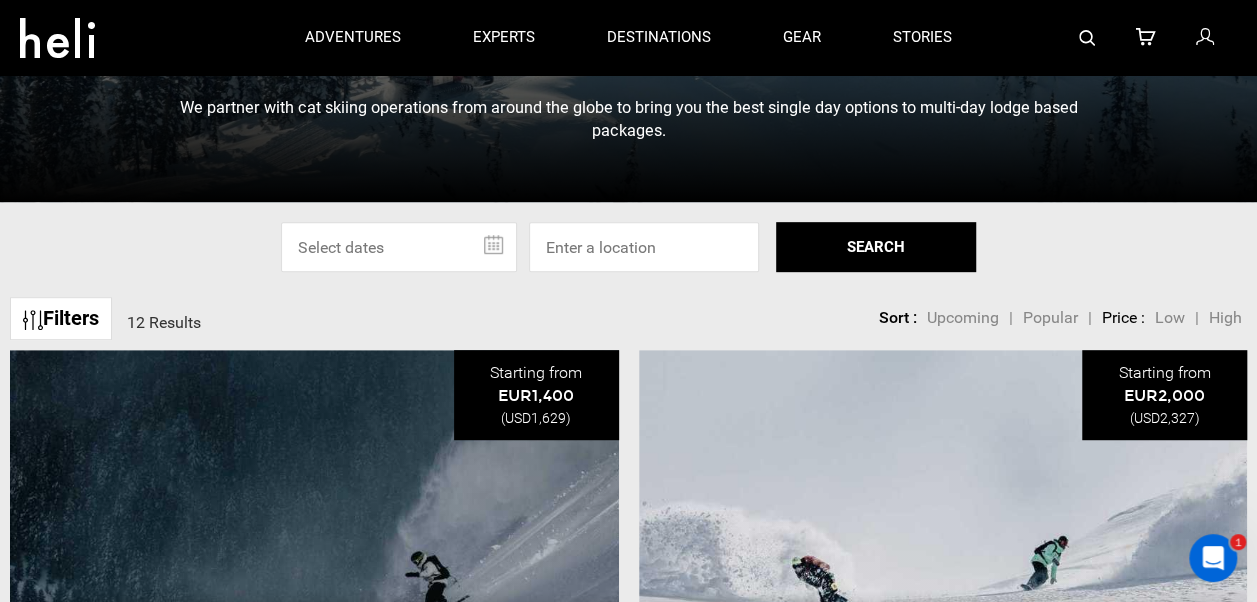 click on "Low" at bounding box center [1170, 317] 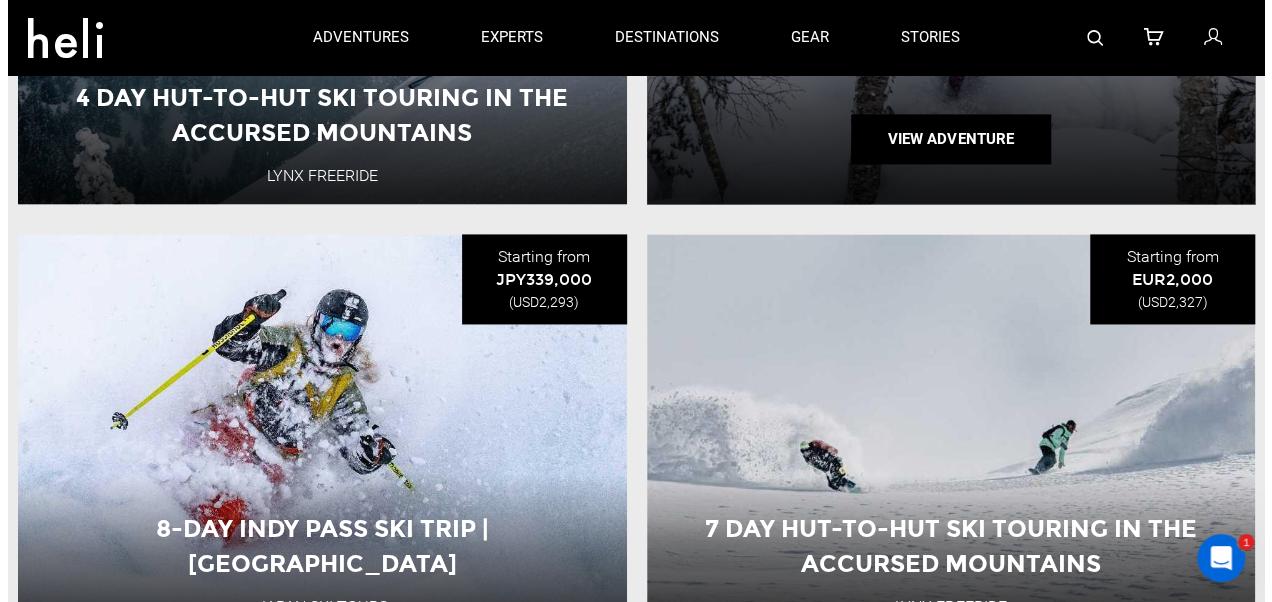 scroll, scrollTop: 1100, scrollLeft: 0, axis: vertical 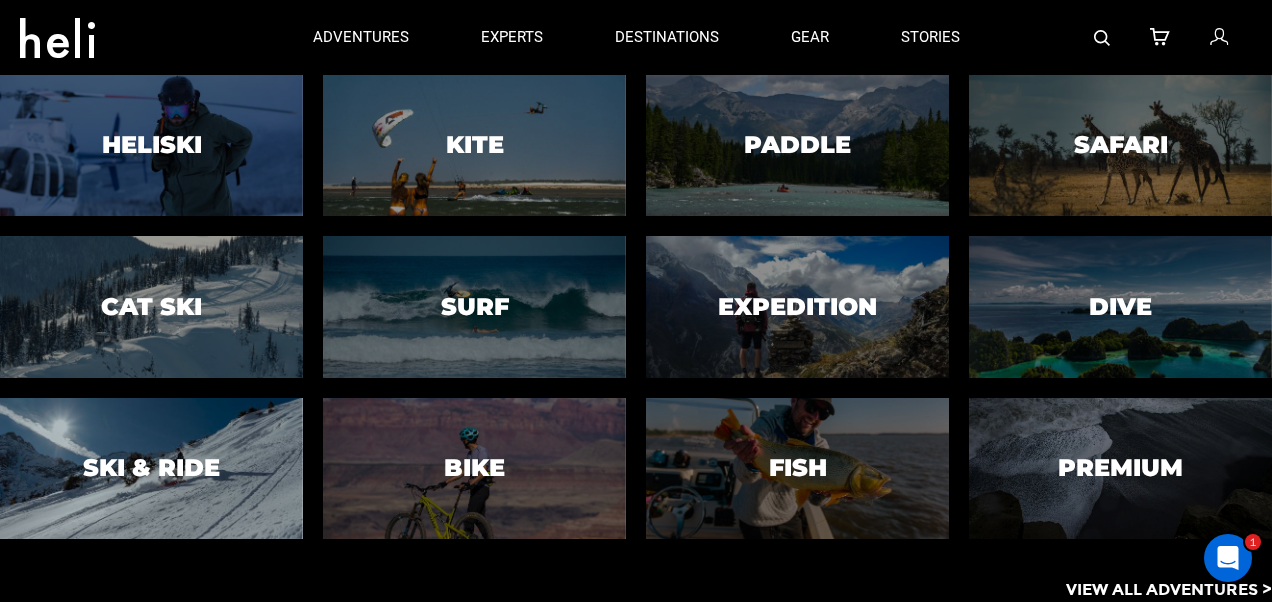 click at bounding box center (151, 468) 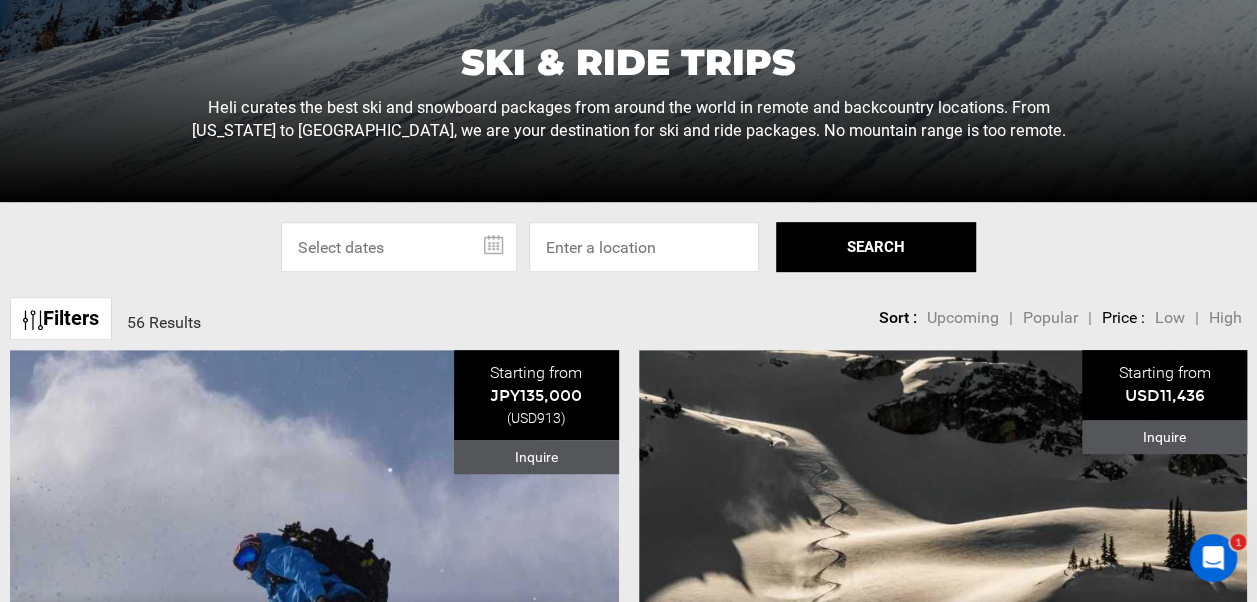 scroll, scrollTop: 500, scrollLeft: 0, axis: vertical 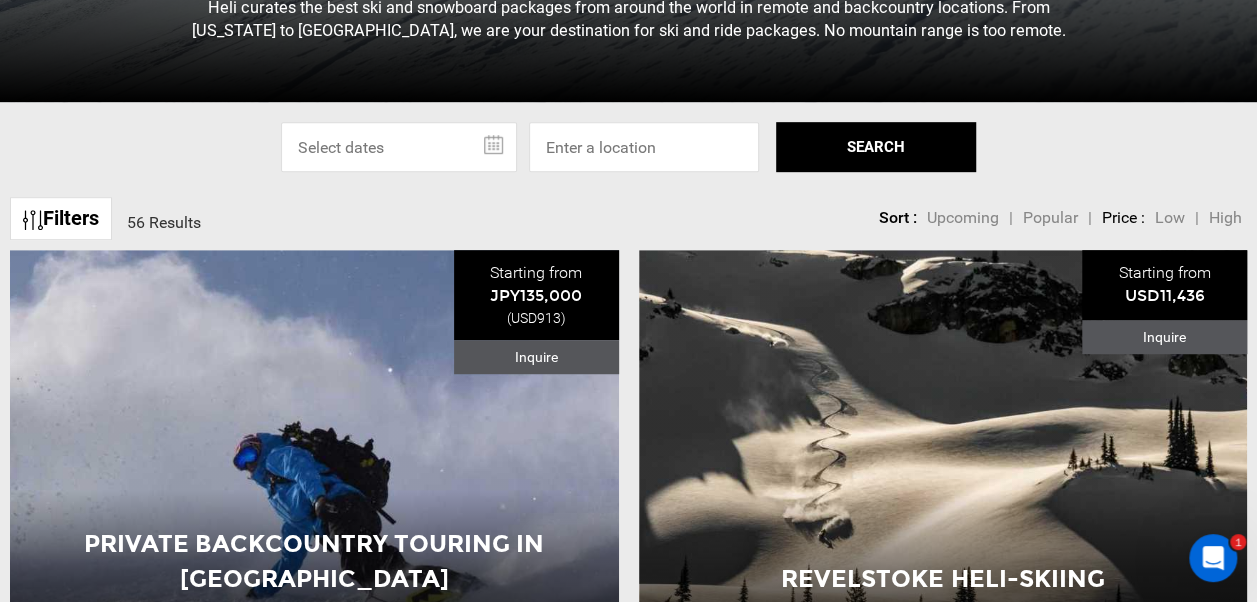 click on "Low" at bounding box center (1170, 217) 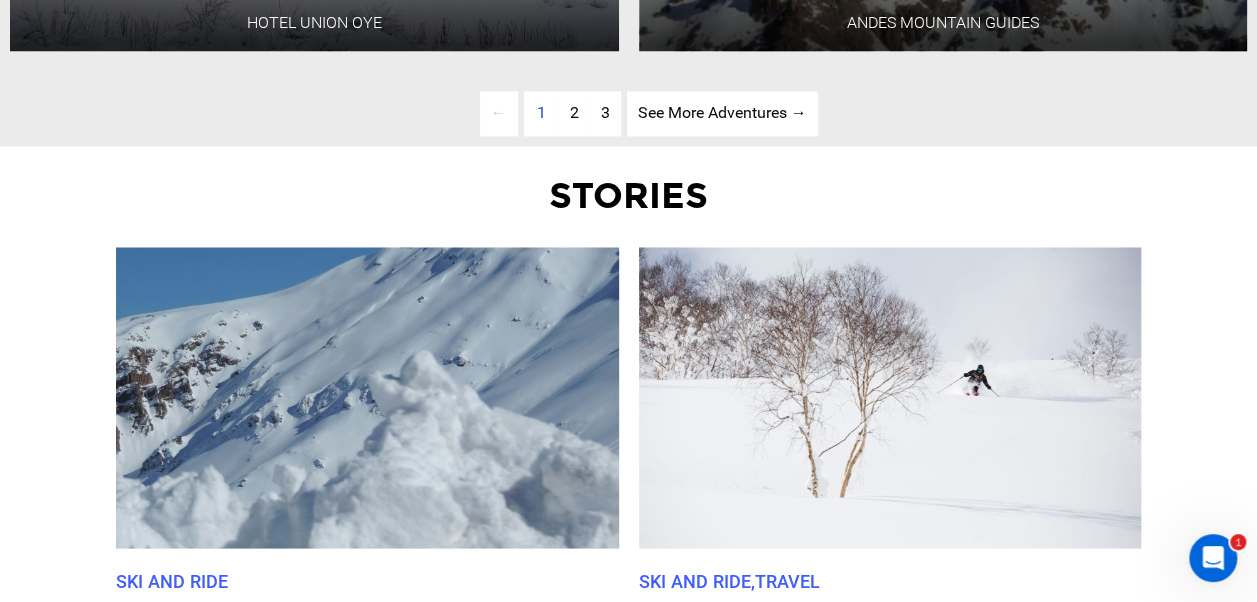 scroll, scrollTop: 5400, scrollLeft: 0, axis: vertical 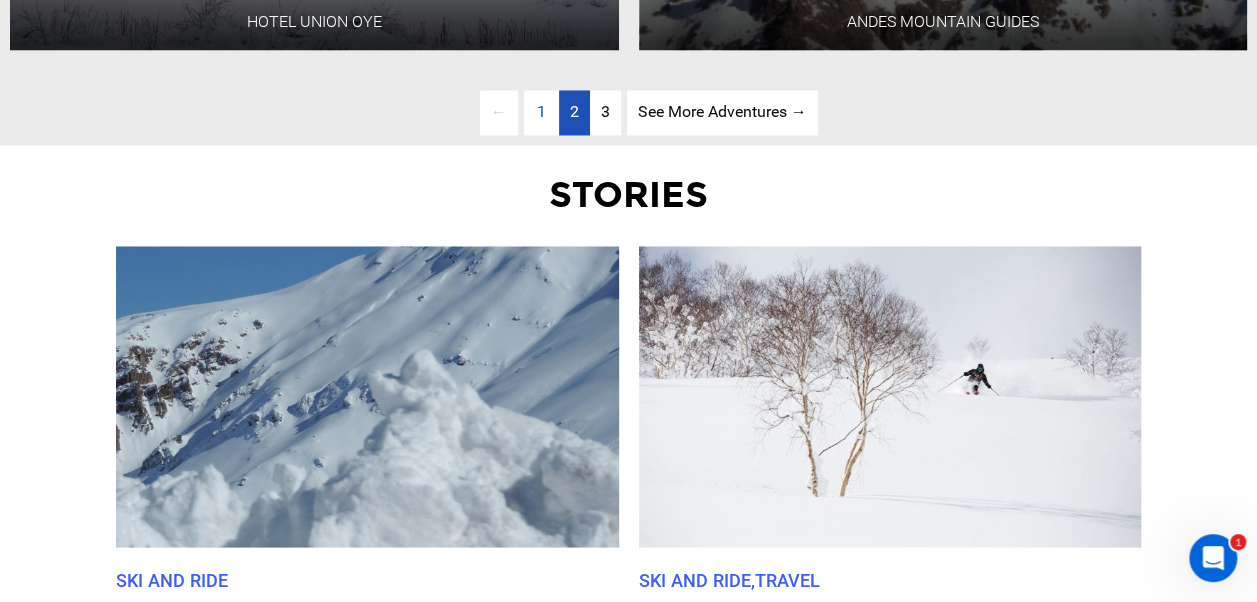 click on "2" at bounding box center [574, 111] 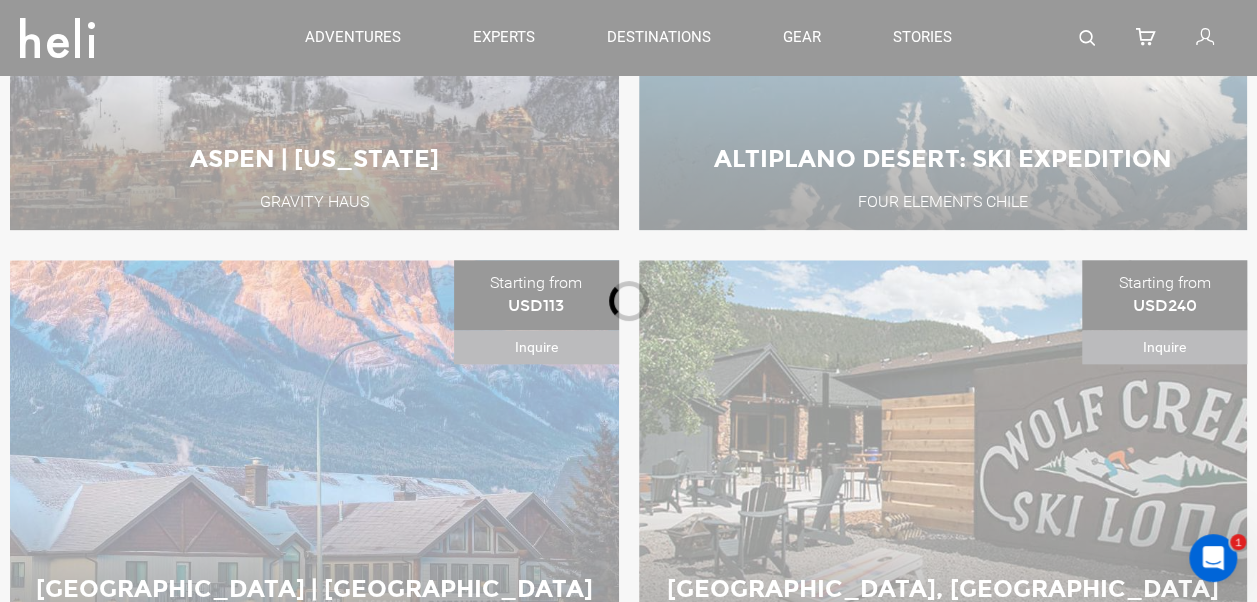 scroll, scrollTop: 654, scrollLeft: 0, axis: vertical 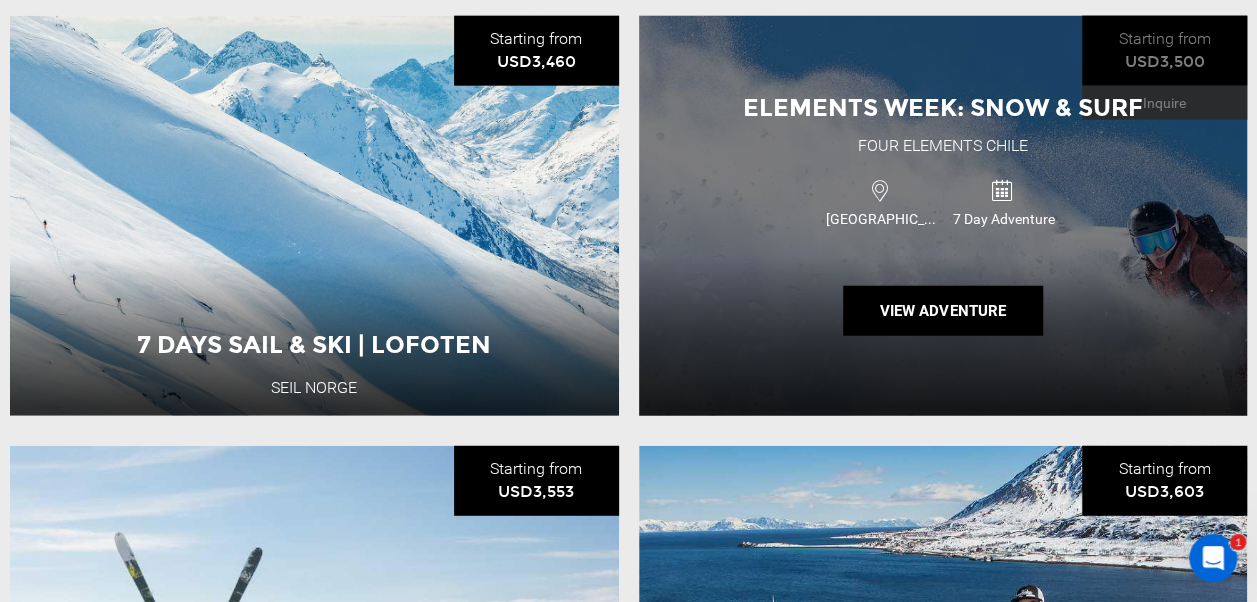 click on "Elements Week: Snow & Surf Four Elements [GEOGRAPHIC_DATA]  [GEOGRAPHIC_DATA] 7 Day Adventure  View Adventure" at bounding box center (943, 216) 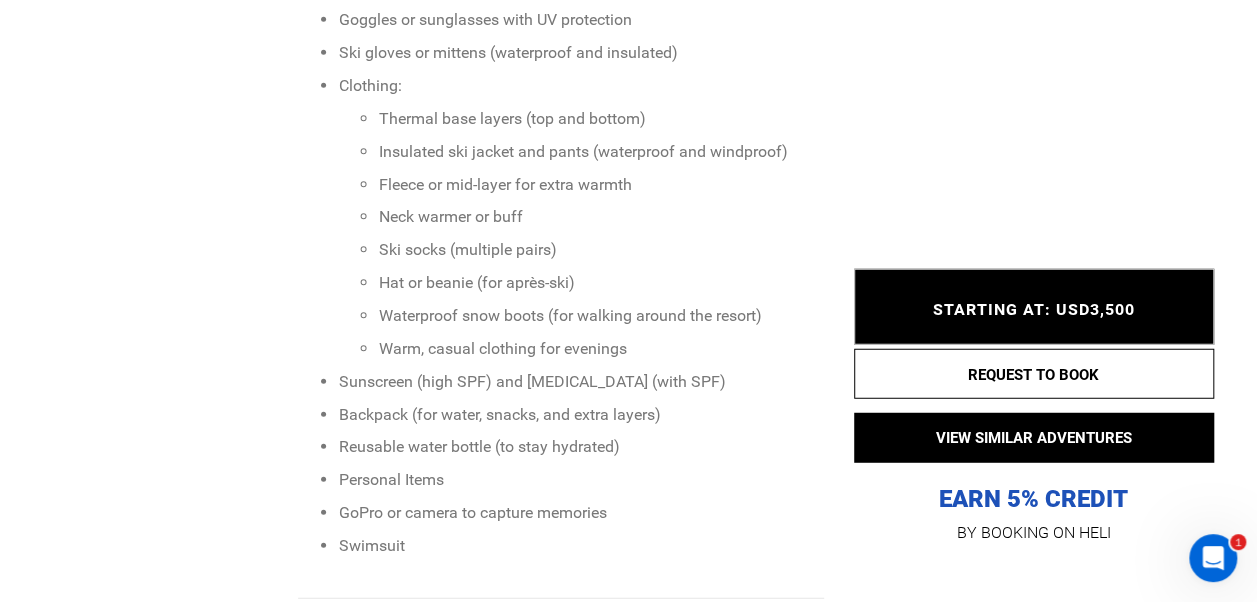 scroll, scrollTop: 2500, scrollLeft: 0, axis: vertical 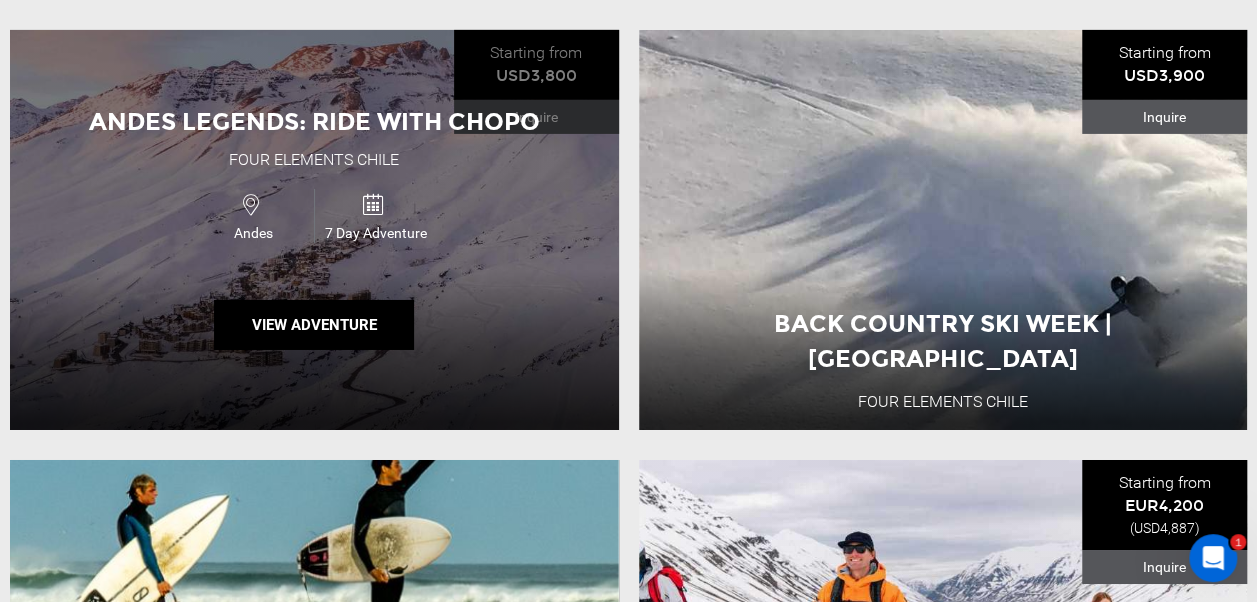 click on "Andes Legends: Ride with Chopo Four Elements Chile Andes 7 Day Adventure  View Adventure" at bounding box center (314, 230) 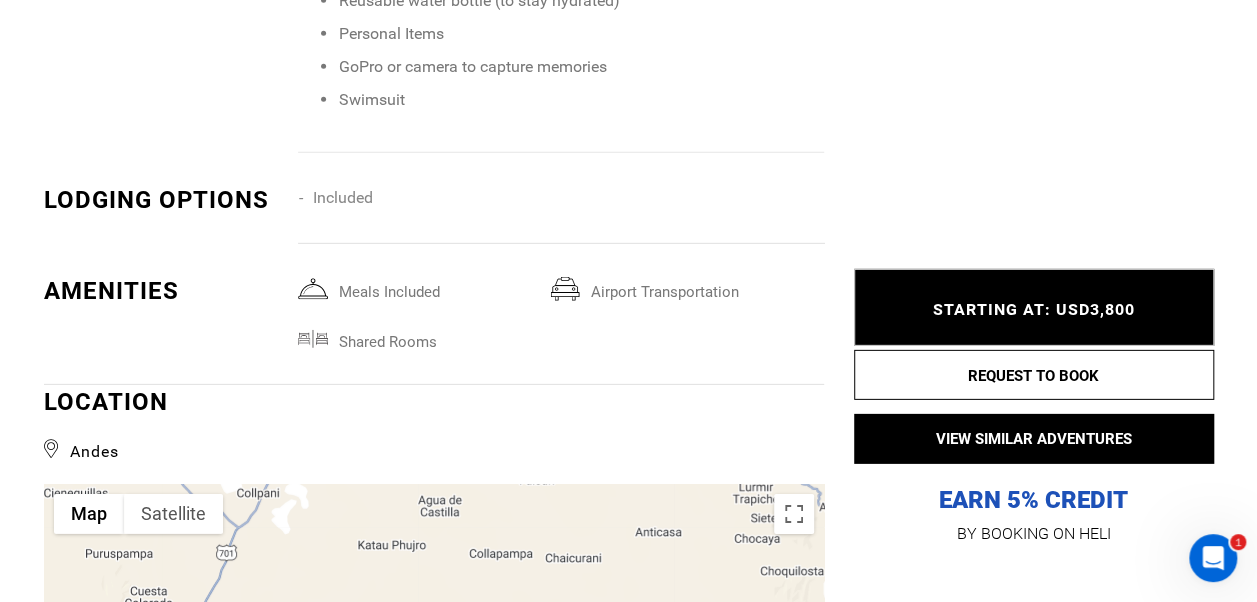 scroll, scrollTop: 2900, scrollLeft: 0, axis: vertical 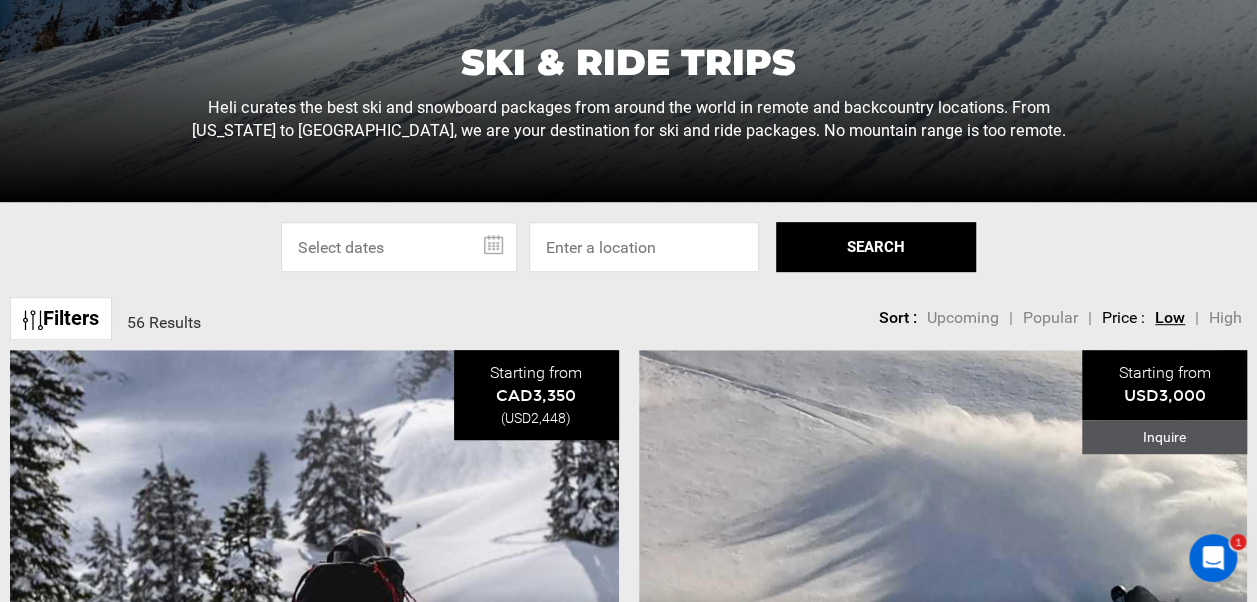 click at bounding box center [399, 247] 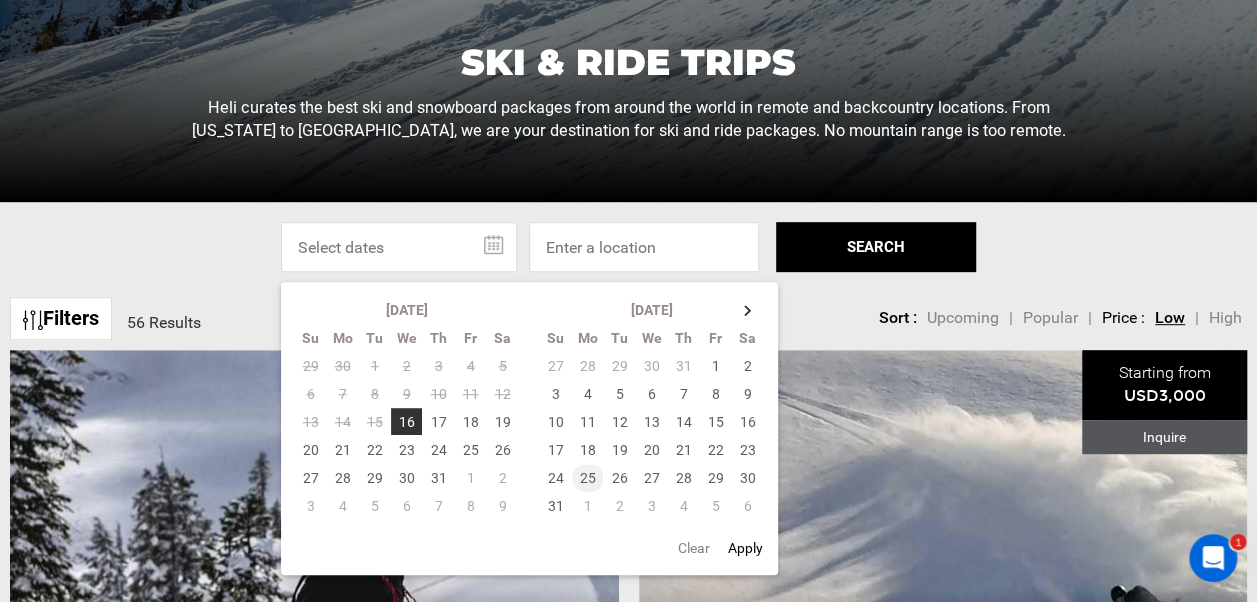 click on "25" 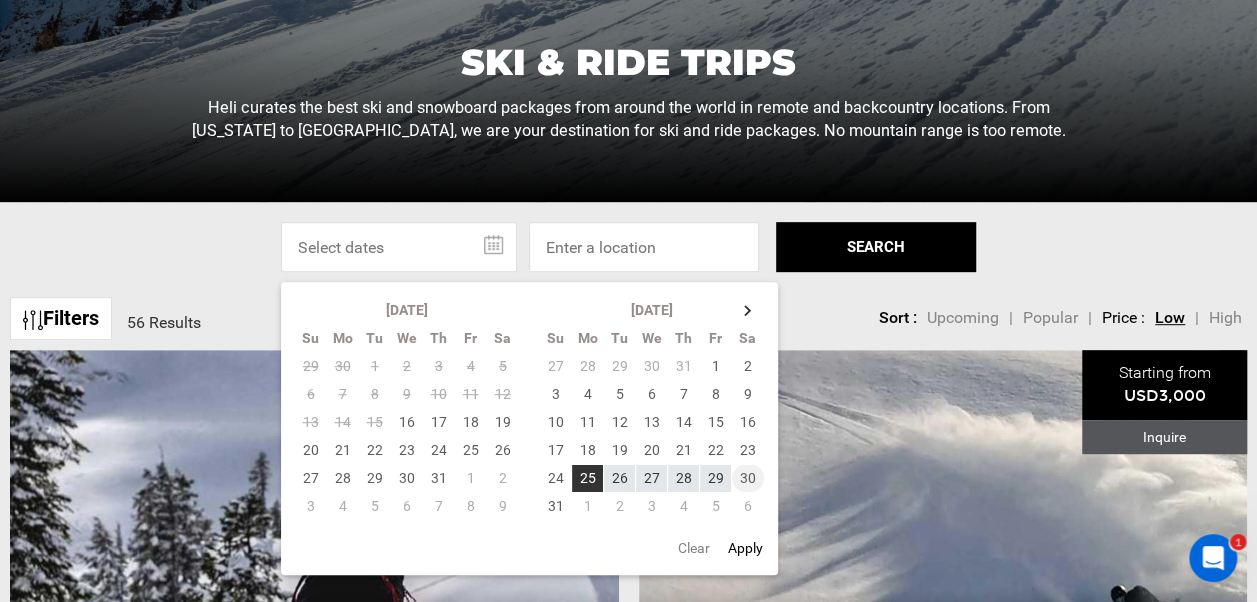 click on "30" 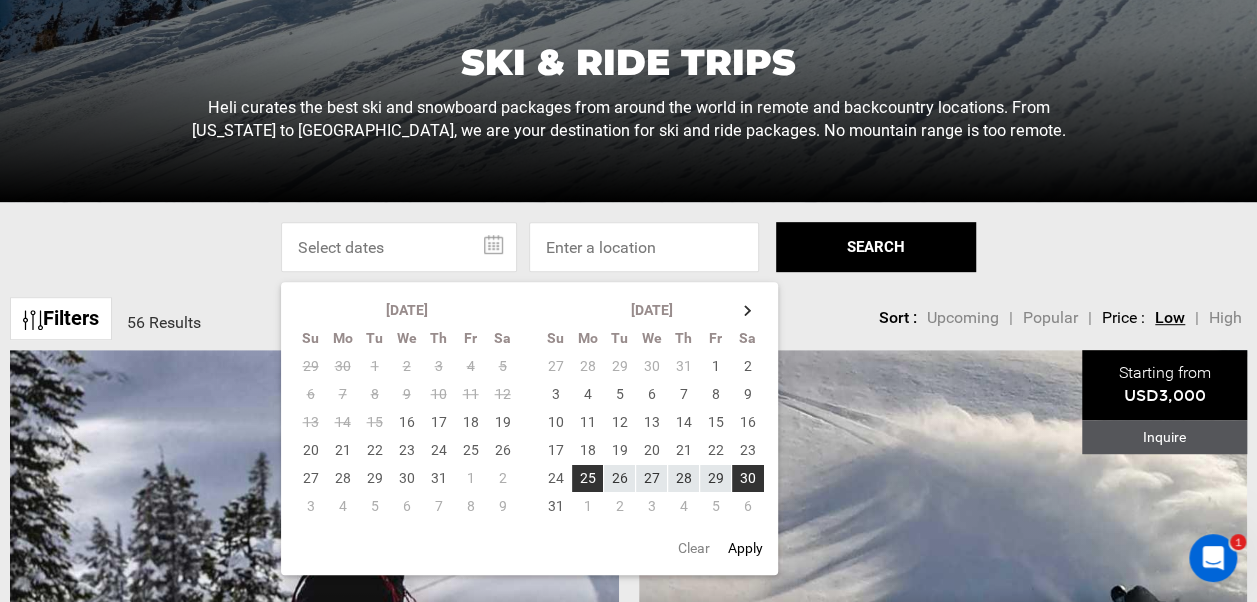 click on "Apply" 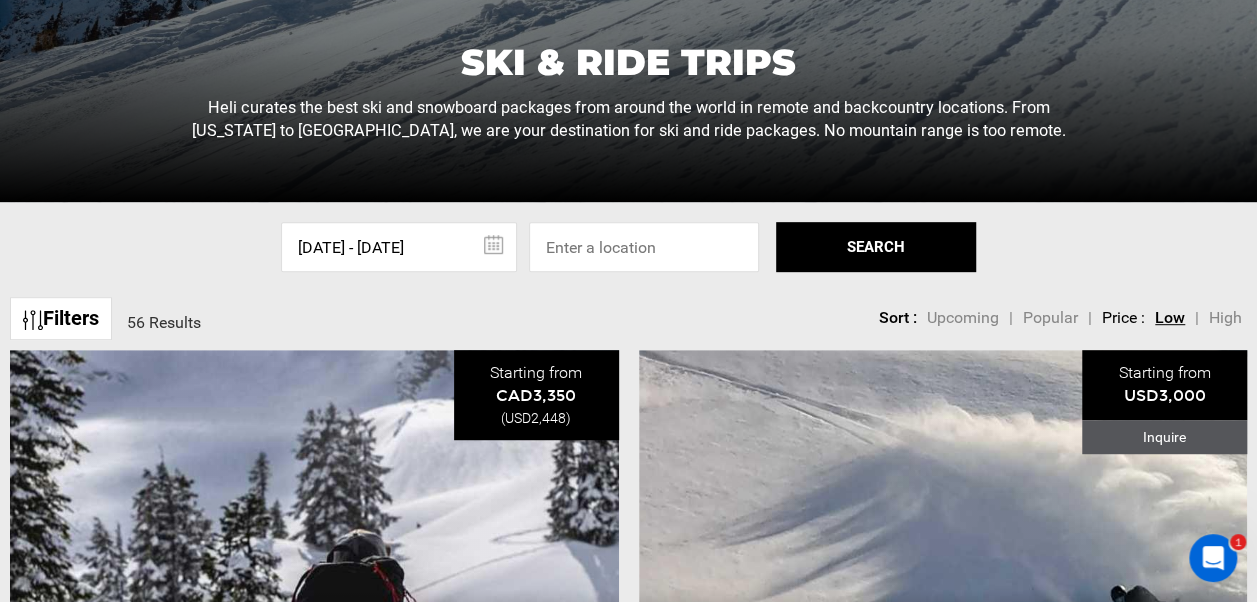 click on "SEARCH" 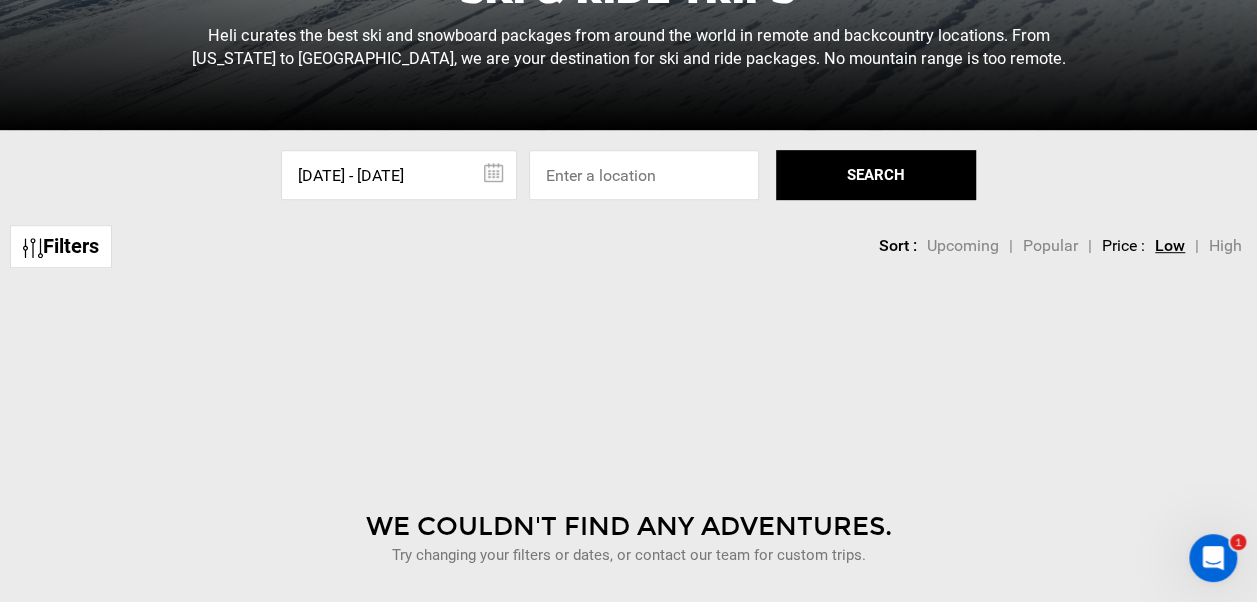 scroll, scrollTop: 500, scrollLeft: 0, axis: vertical 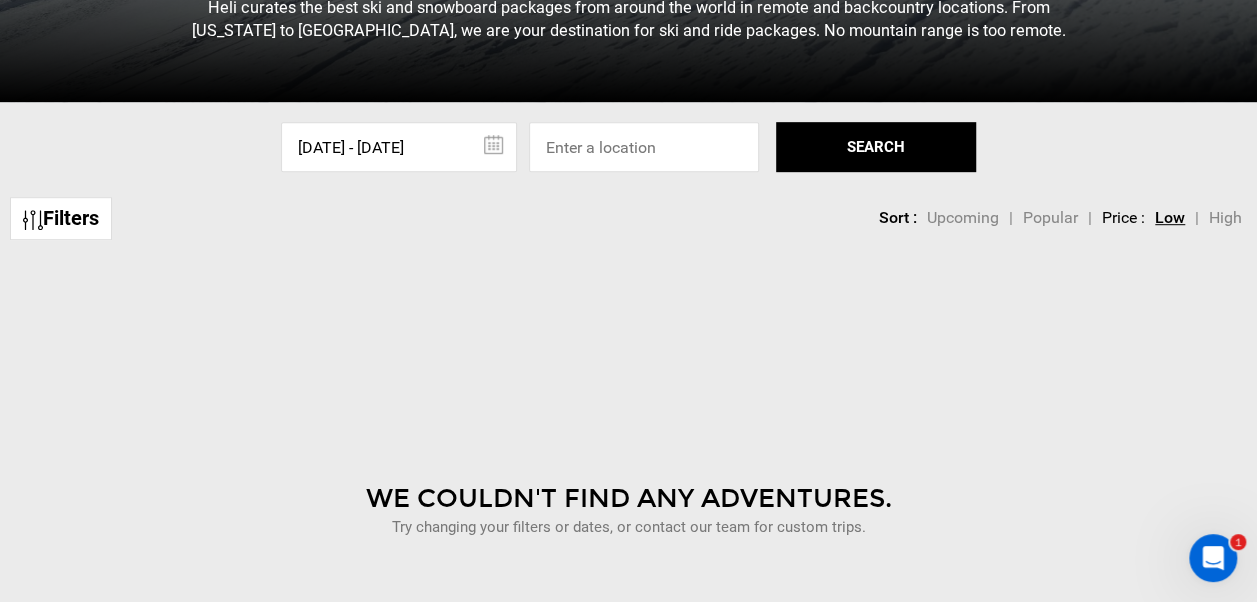 click on "[DATE] - [DATE]" at bounding box center (399, 147) 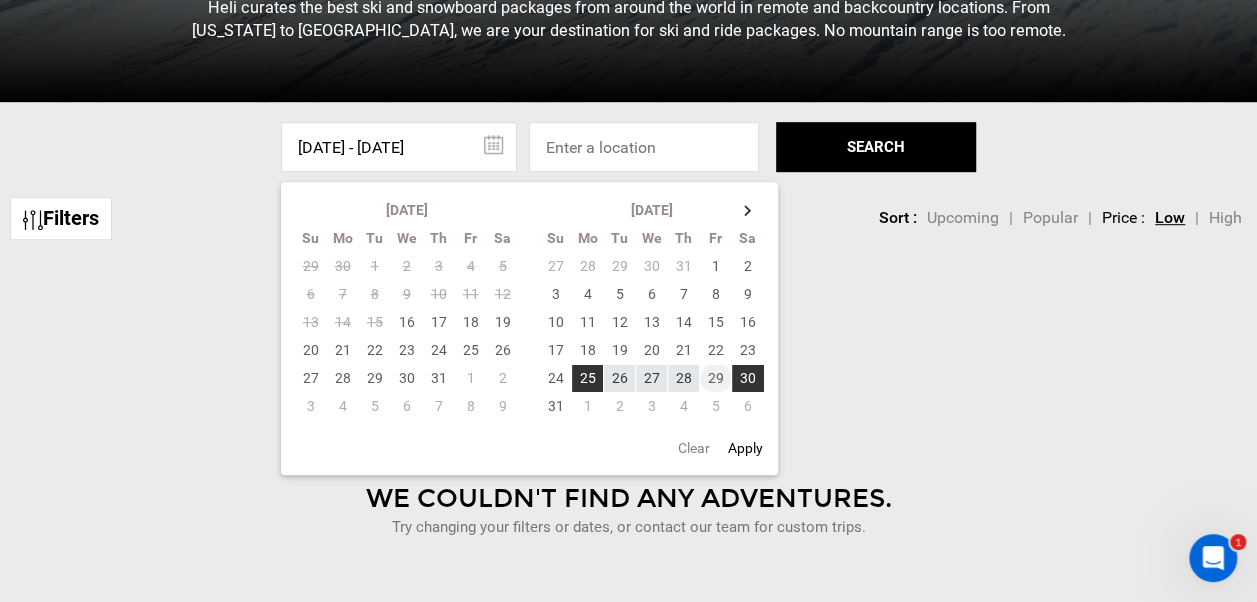 click on "29" 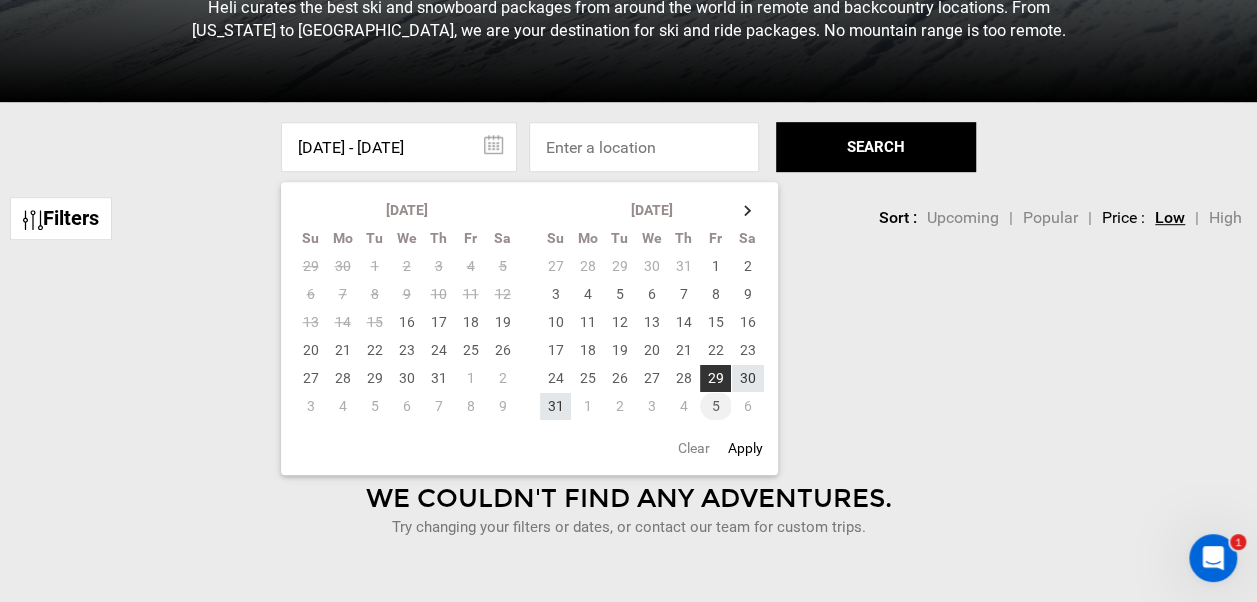 click on "5" 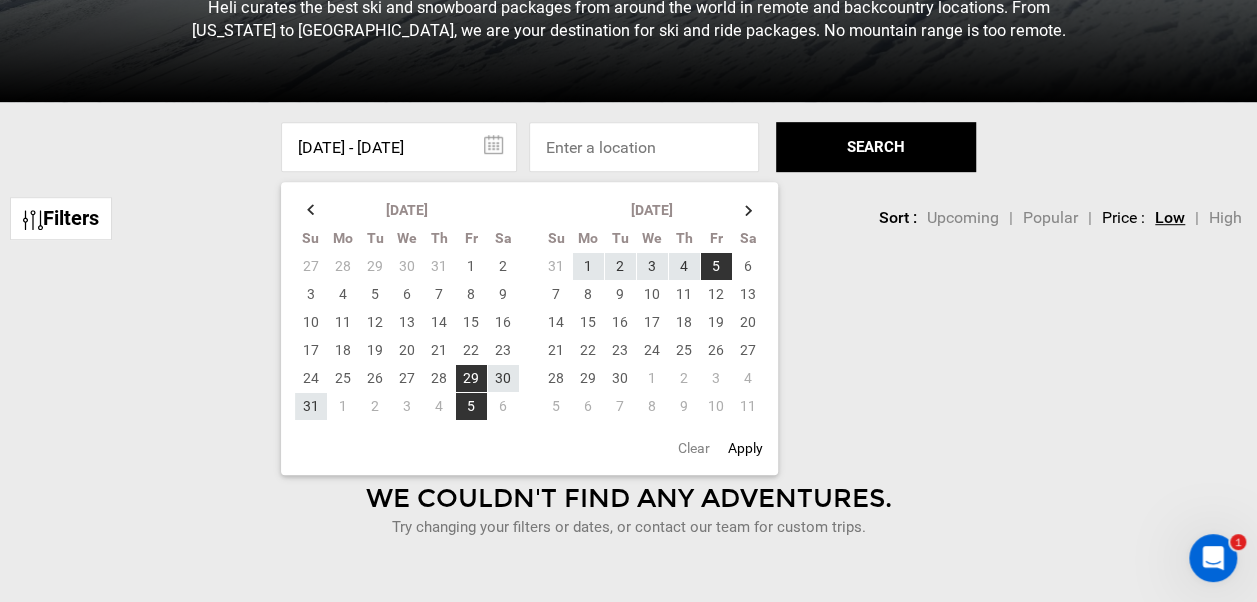 click on "SEARCH" 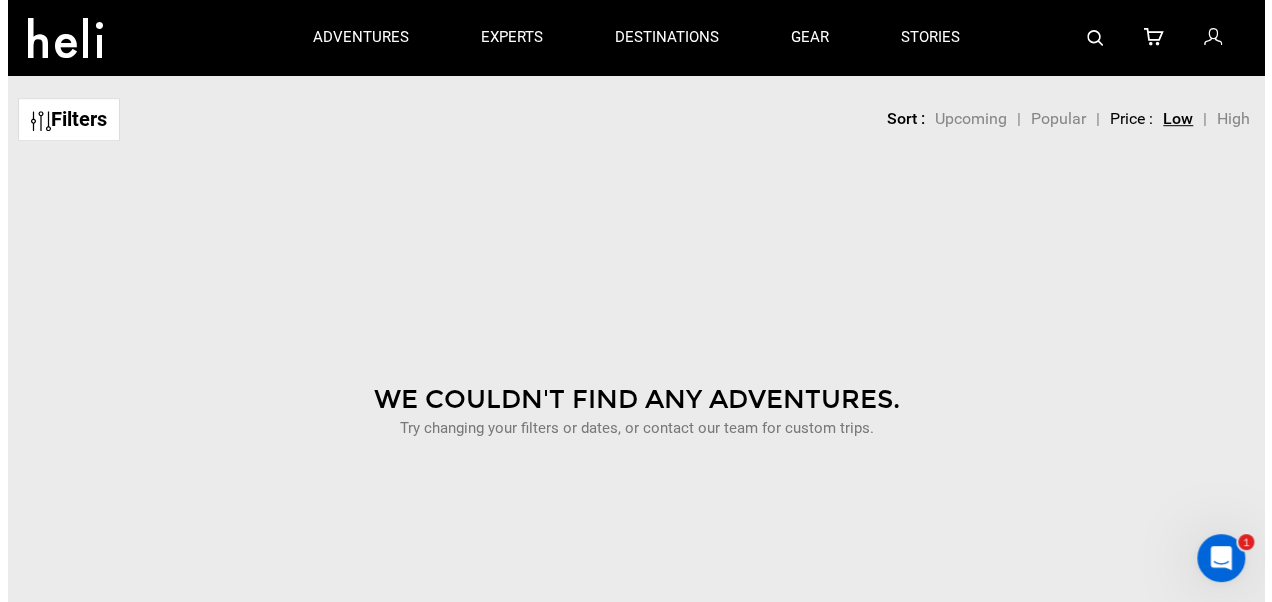 scroll, scrollTop: 500, scrollLeft: 0, axis: vertical 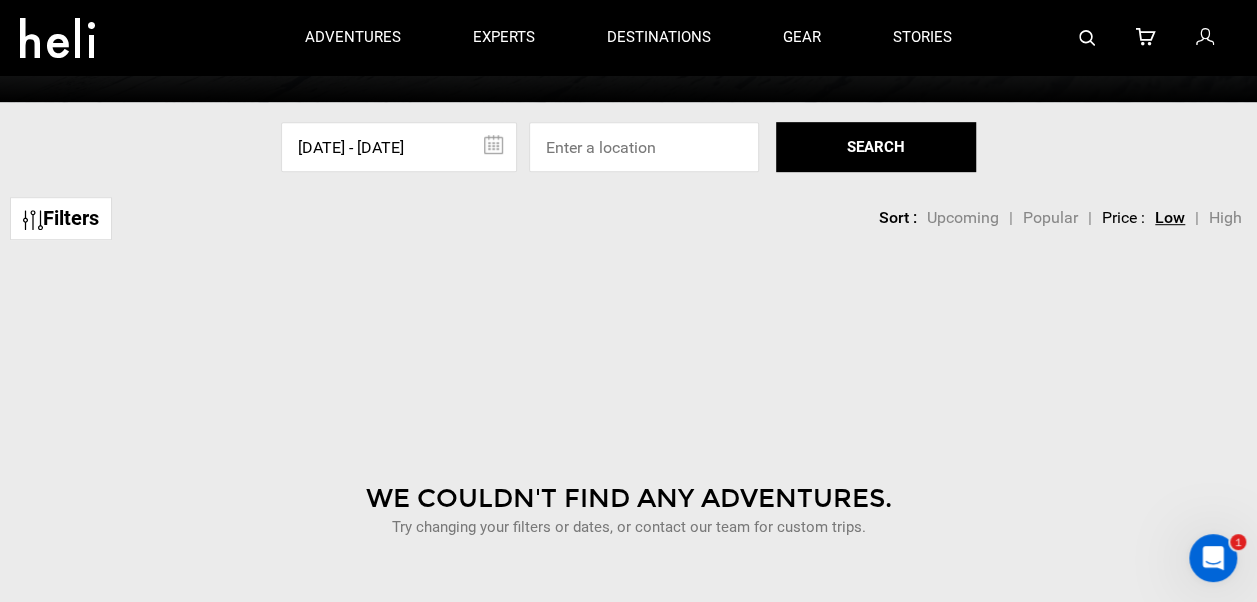click on "Upcoming" at bounding box center (963, 217) 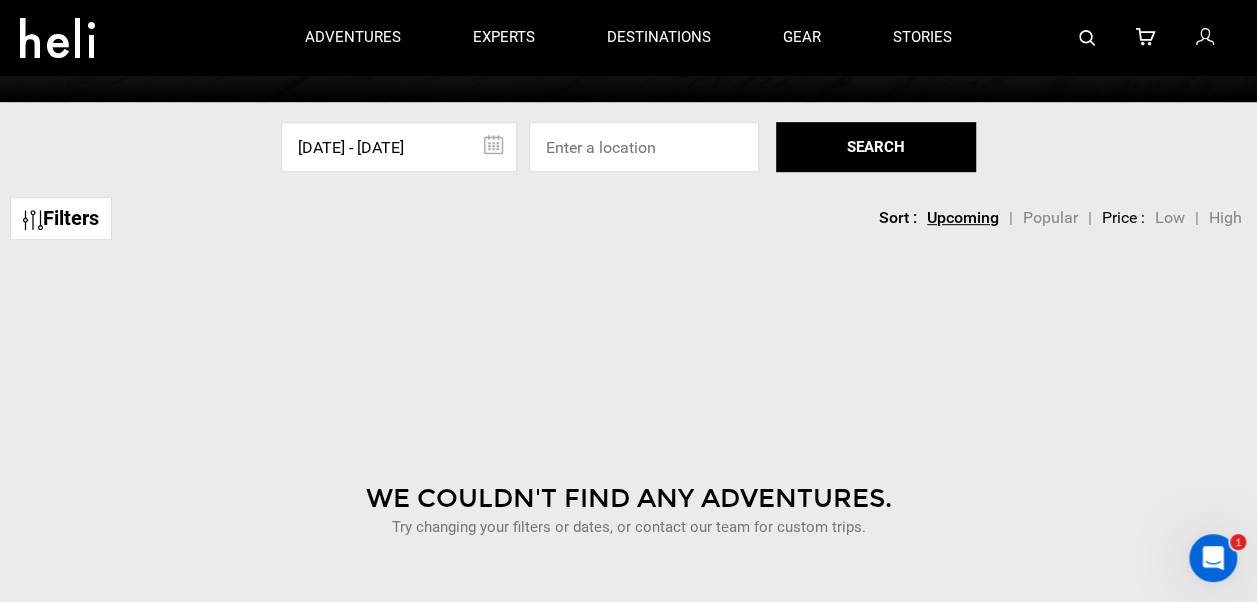 click on "[DATE] - [DATE]" at bounding box center (399, 147) 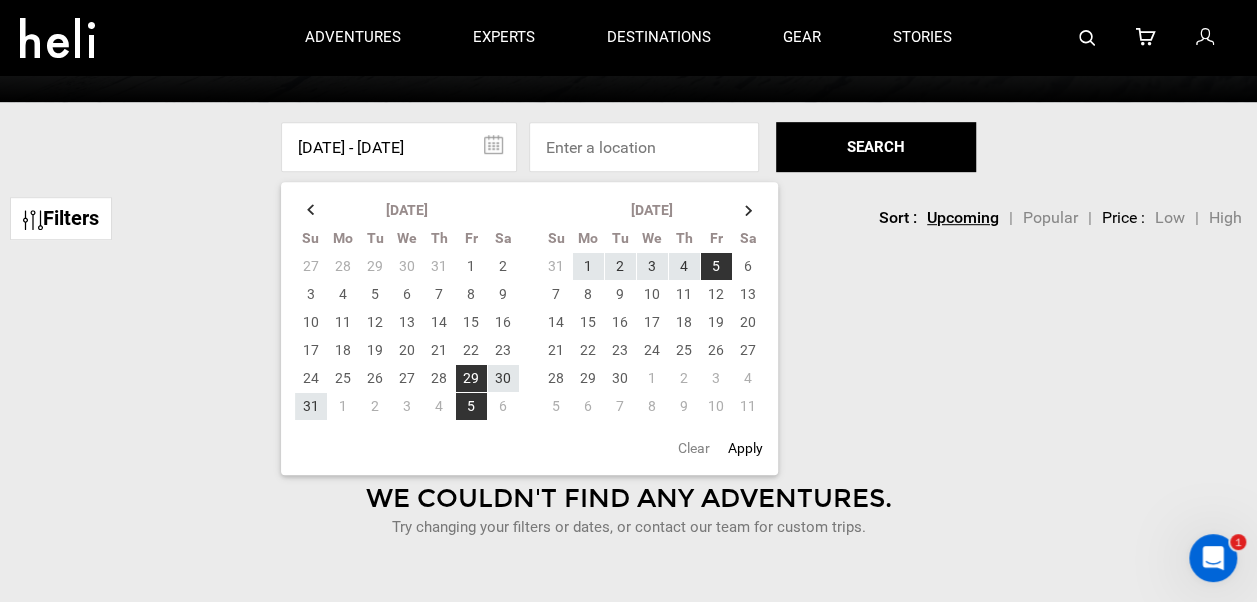 click on "[DATE] - [DATE]" at bounding box center (399, 147) 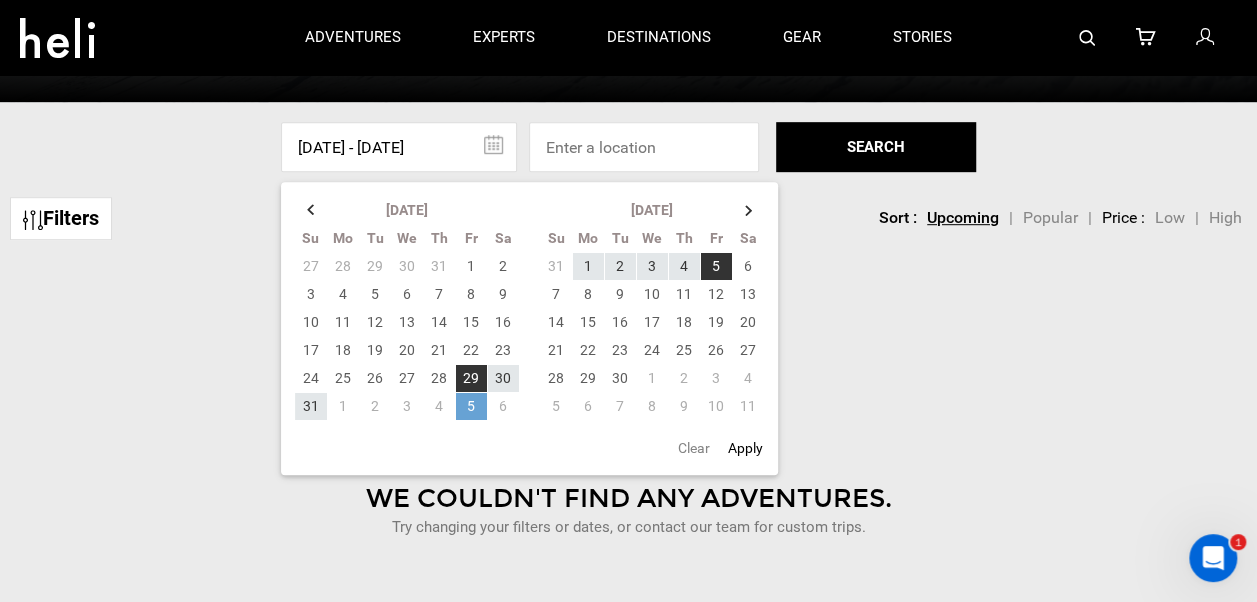 click on "5" 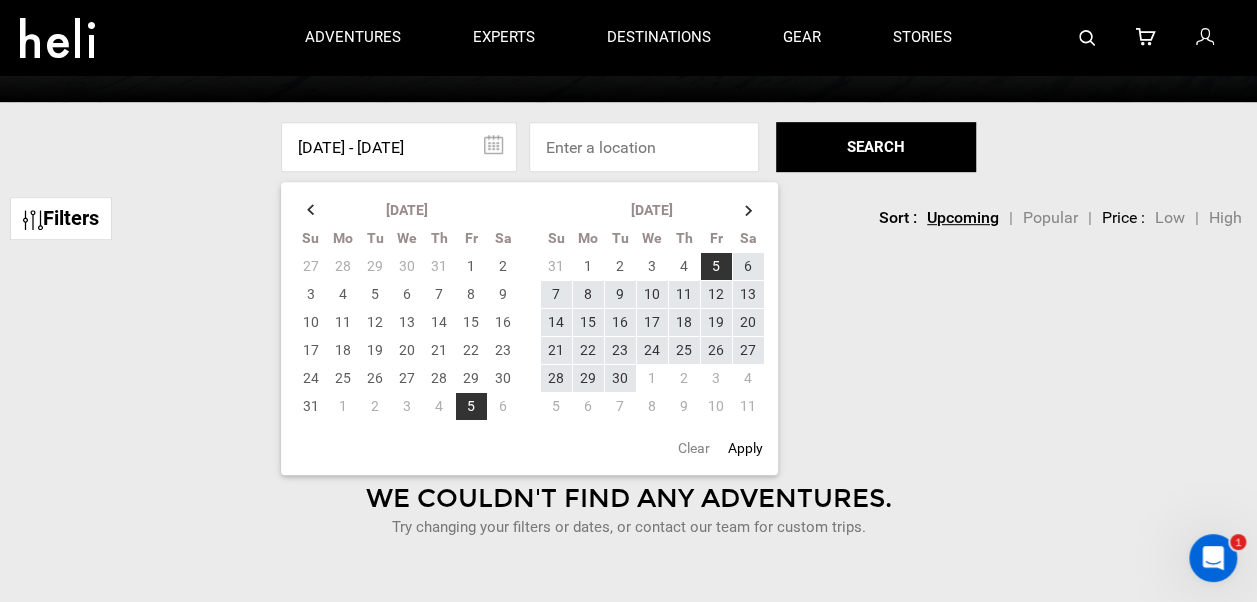 click on "Apply" 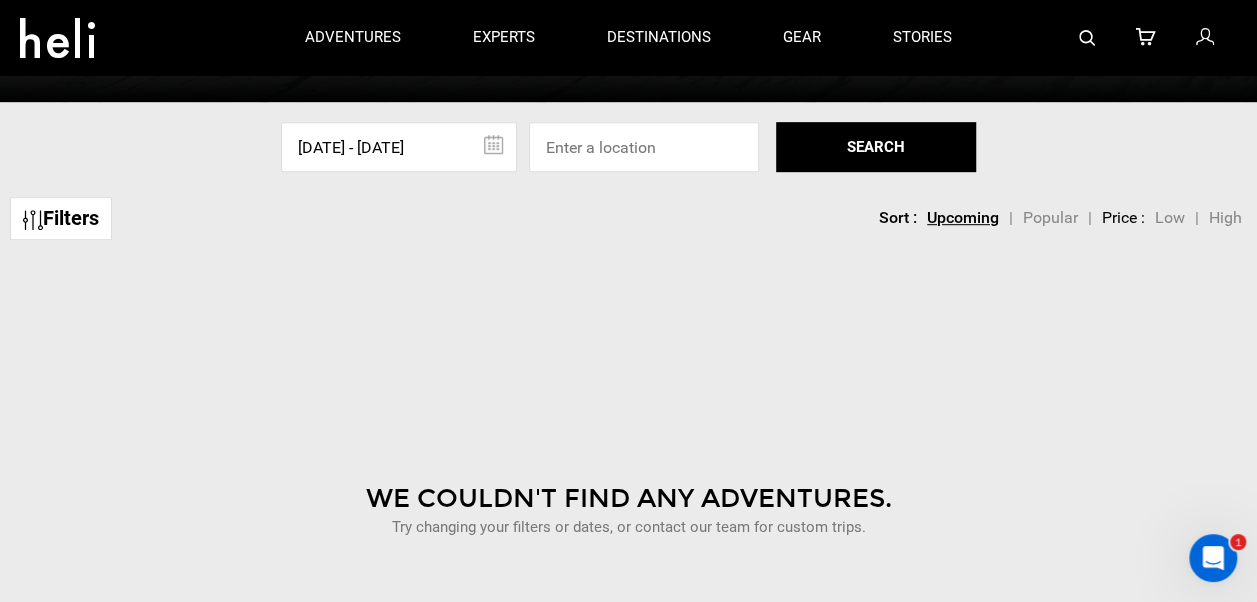 click on "[DATE] - [DATE]" at bounding box center (399, 147) 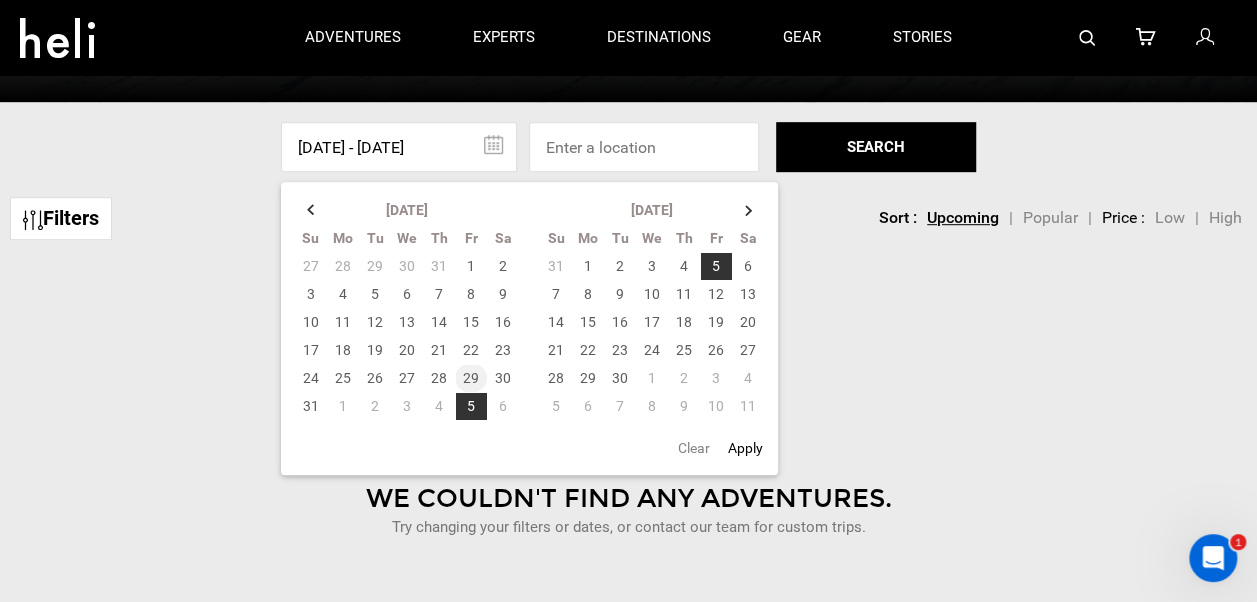 click on "29" 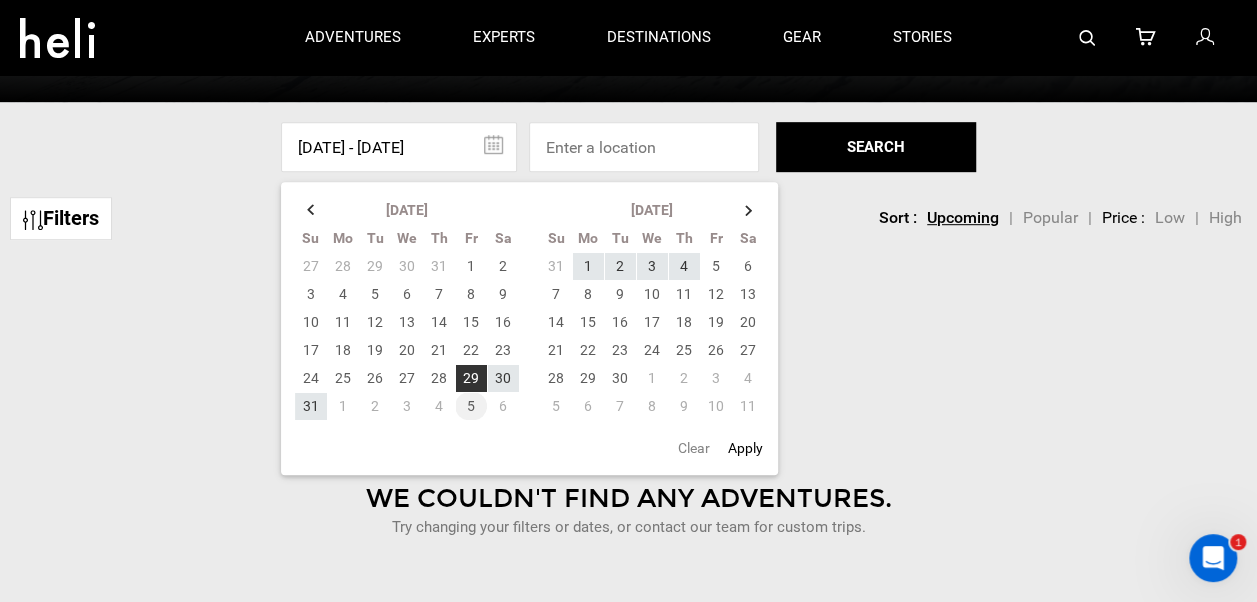 click on "5" 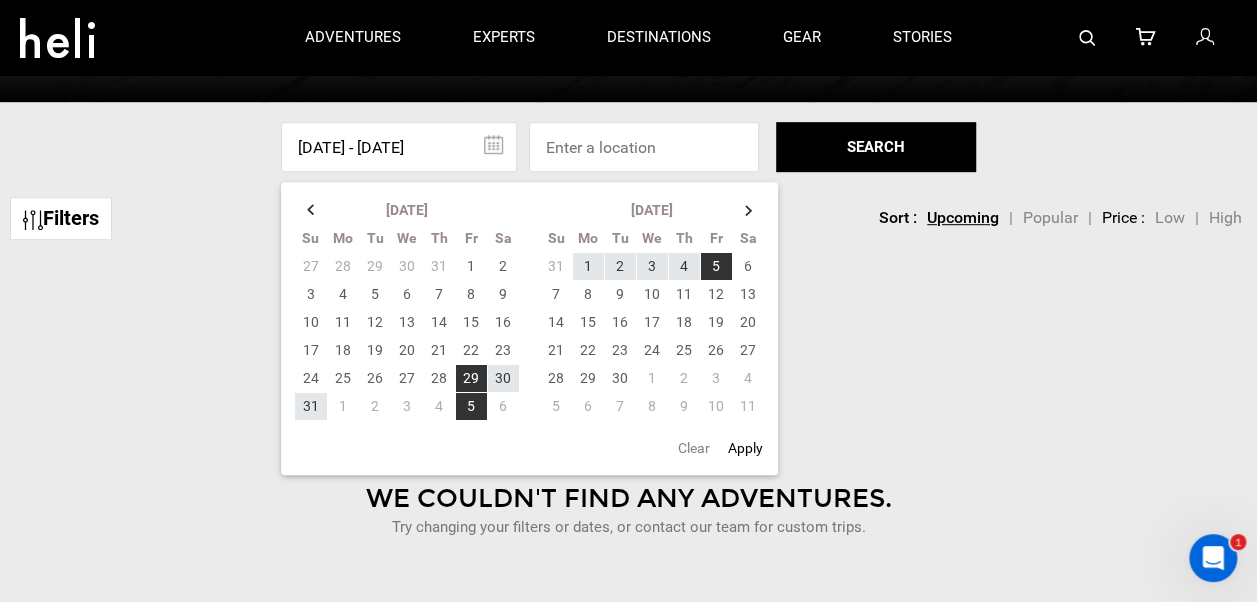 click on "Apply" 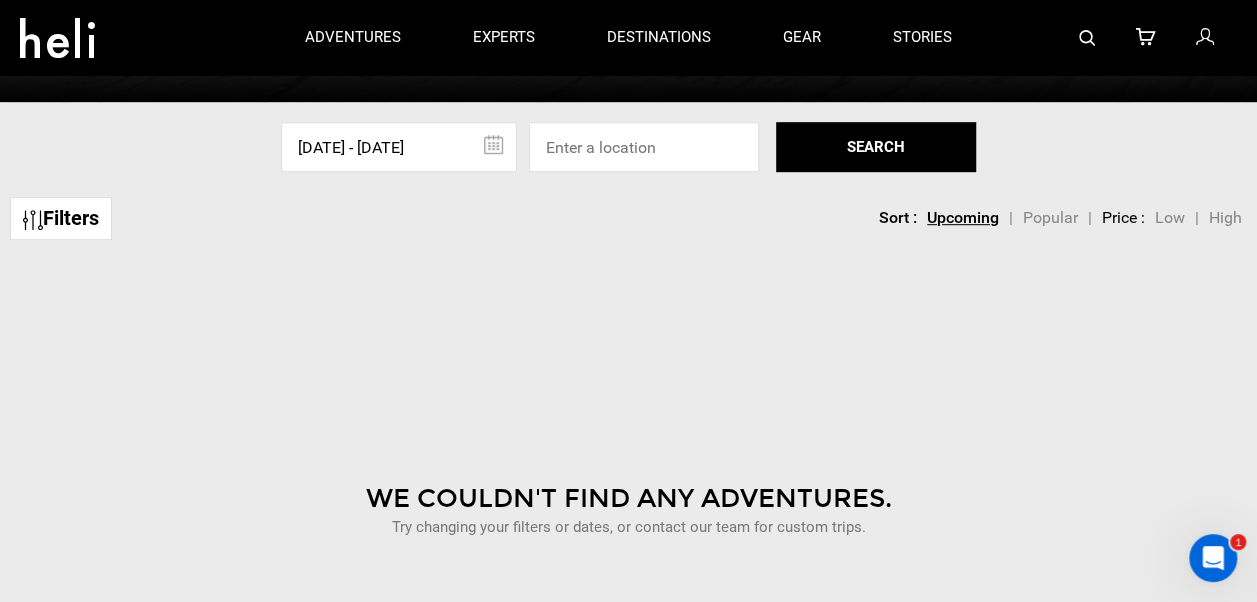click on "SEARCH" 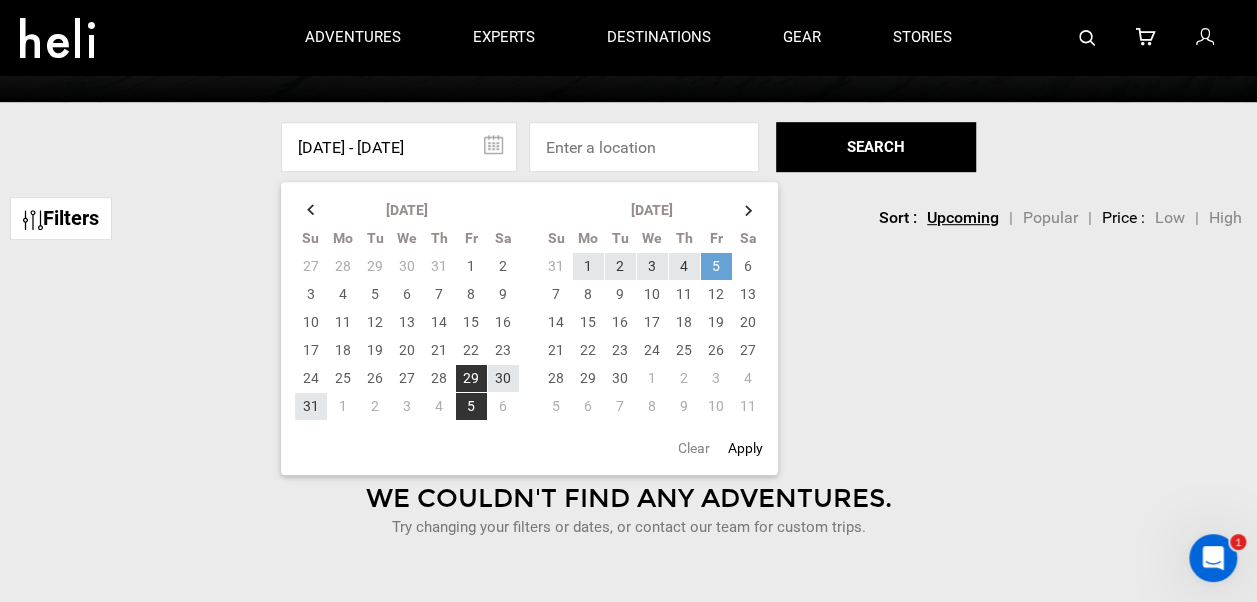 click on "5" 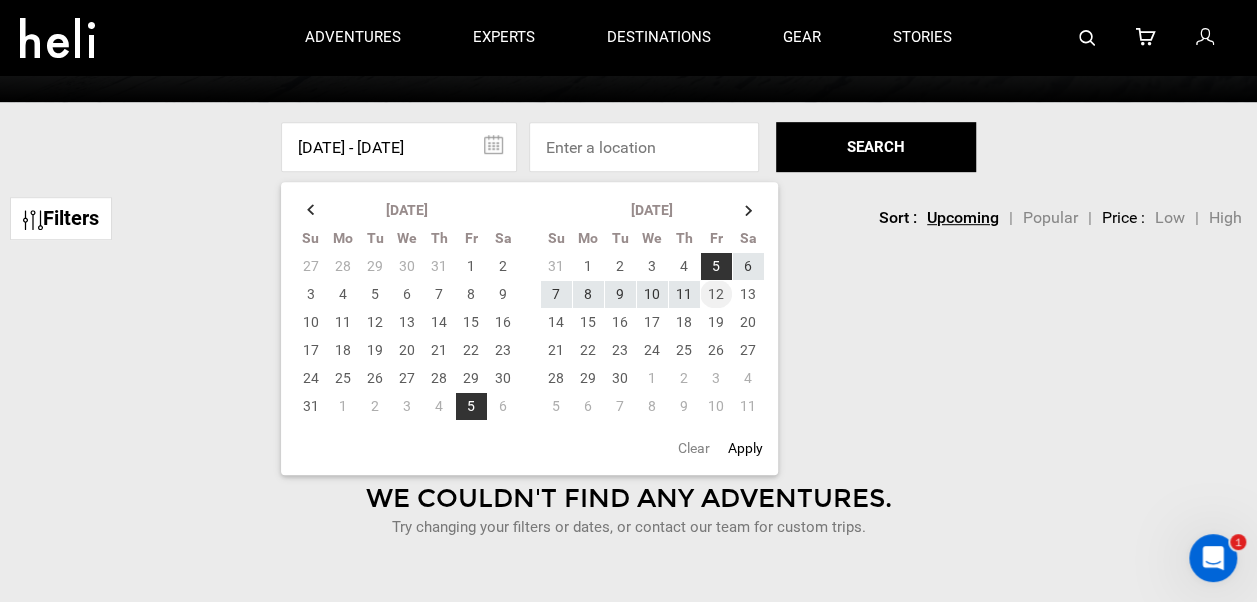 click on "12" 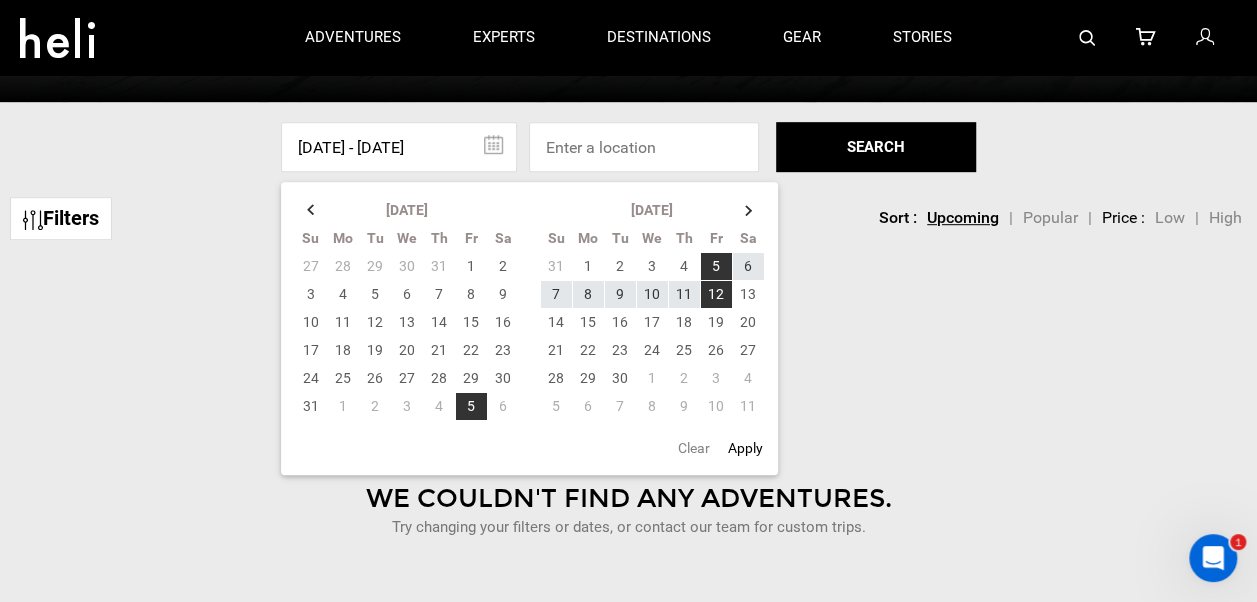 click on "Apply" 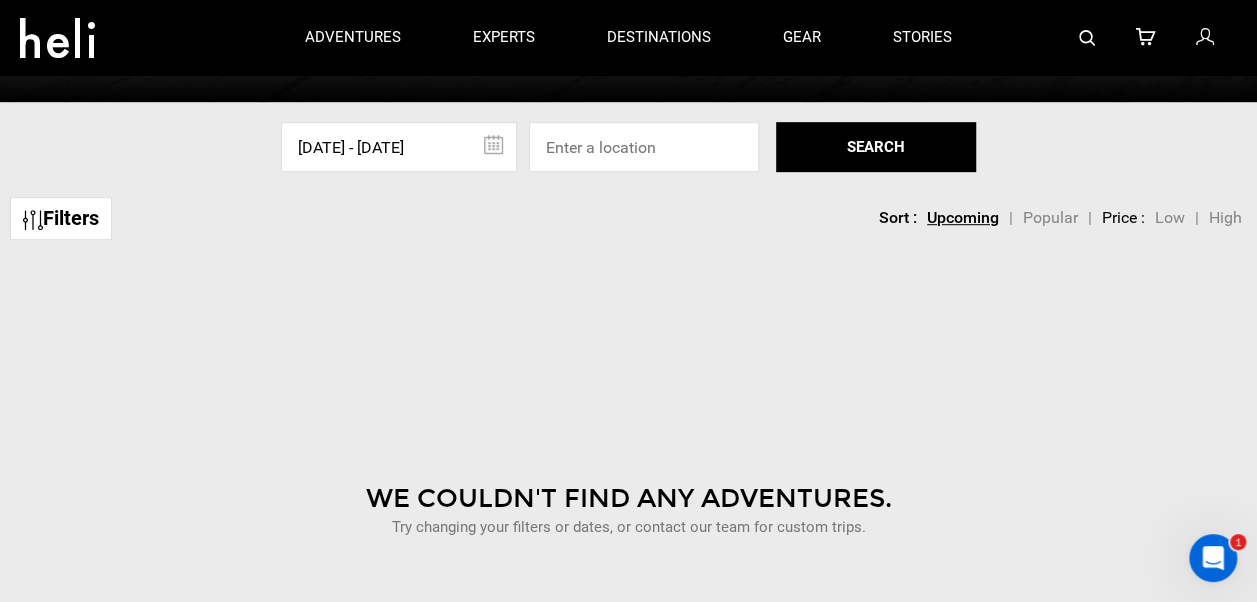 click on "SEARCH" 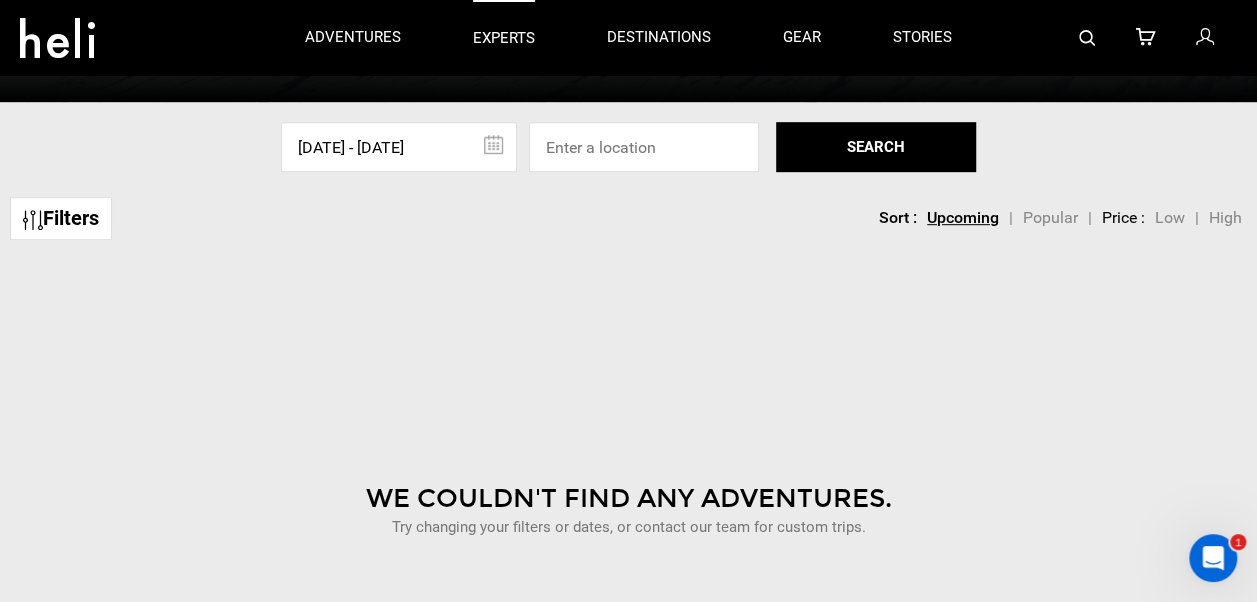 click on "experts" at bounding box center [504, 38] 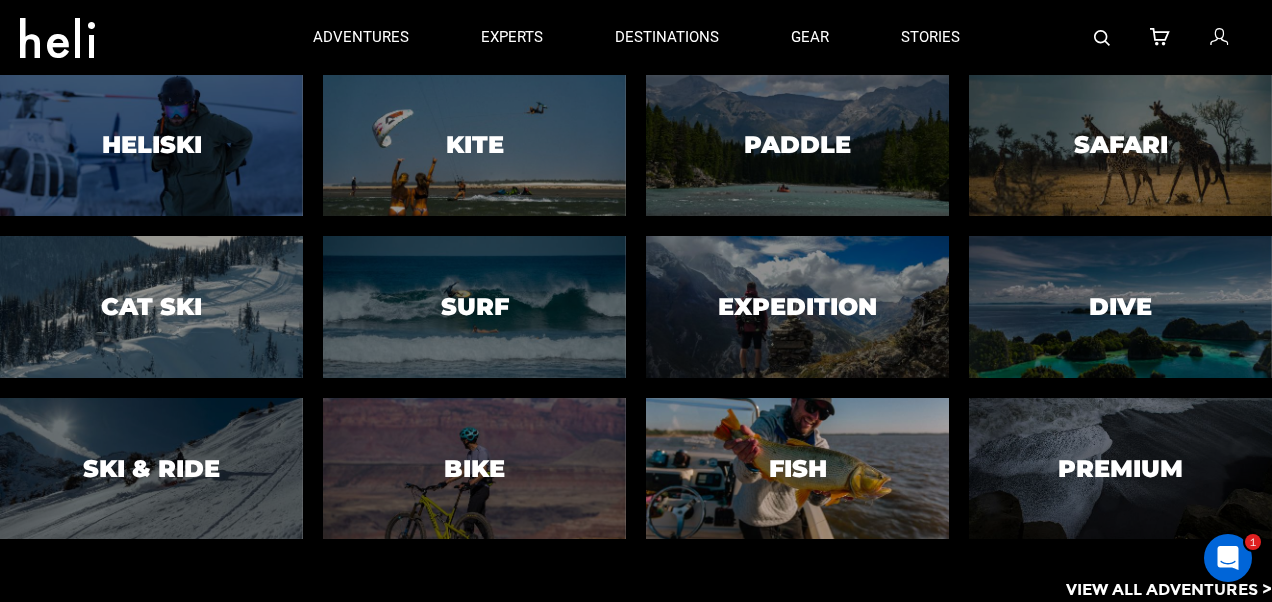 click on "Fish" at bounding box center (798, 468) 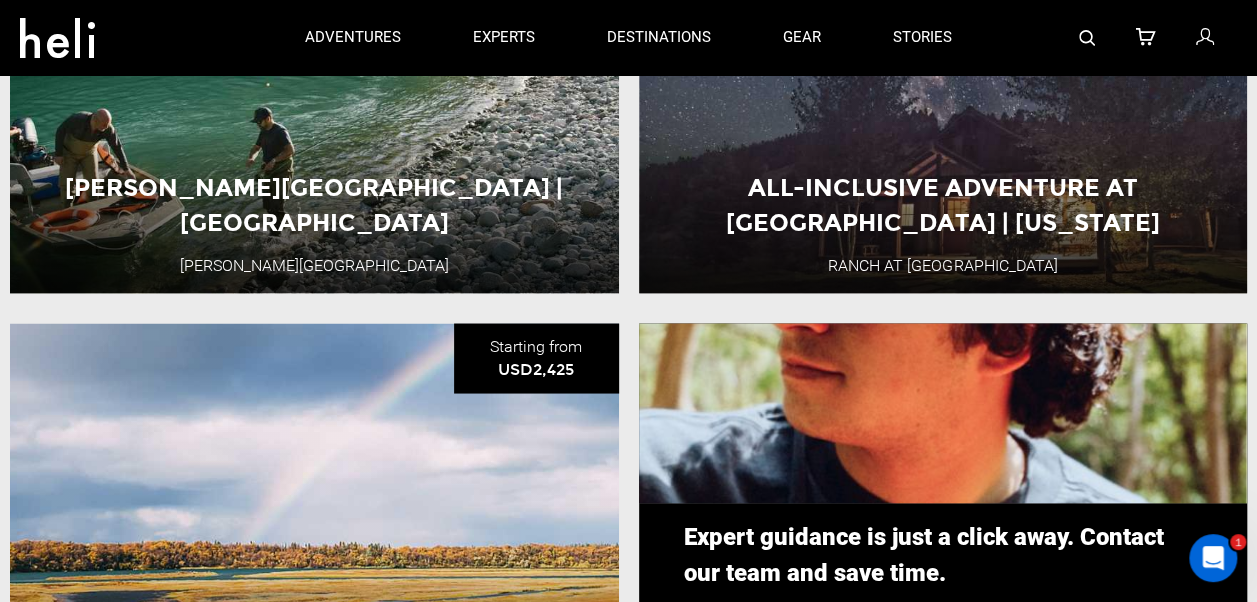 scroll, scrollTop: 1600, scrollLeft: 0, axis: vertical 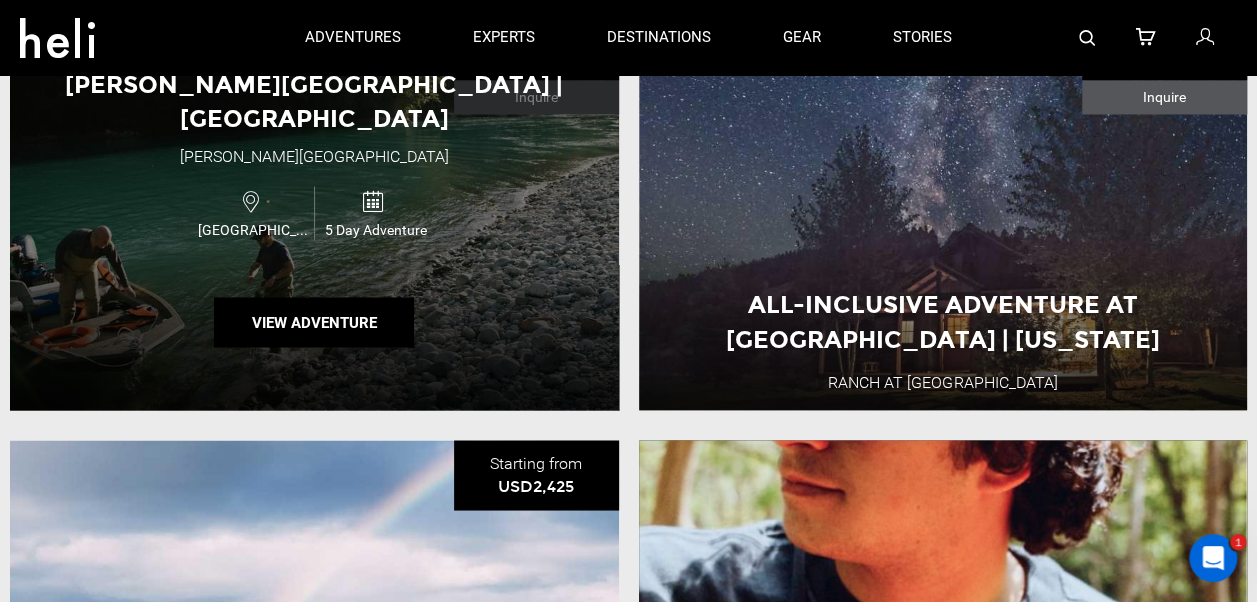 click on "[PERSON_NAME][GEOGRAPHIC_DATA] | [GEOGRAPHIC_DATA] [PERSON_NAME][GEOGRAPHIC_DATA]  [GEOGRAPHIC_DATA] 5 Day Adventure  View Adventure" at bounding box center (314, 210) 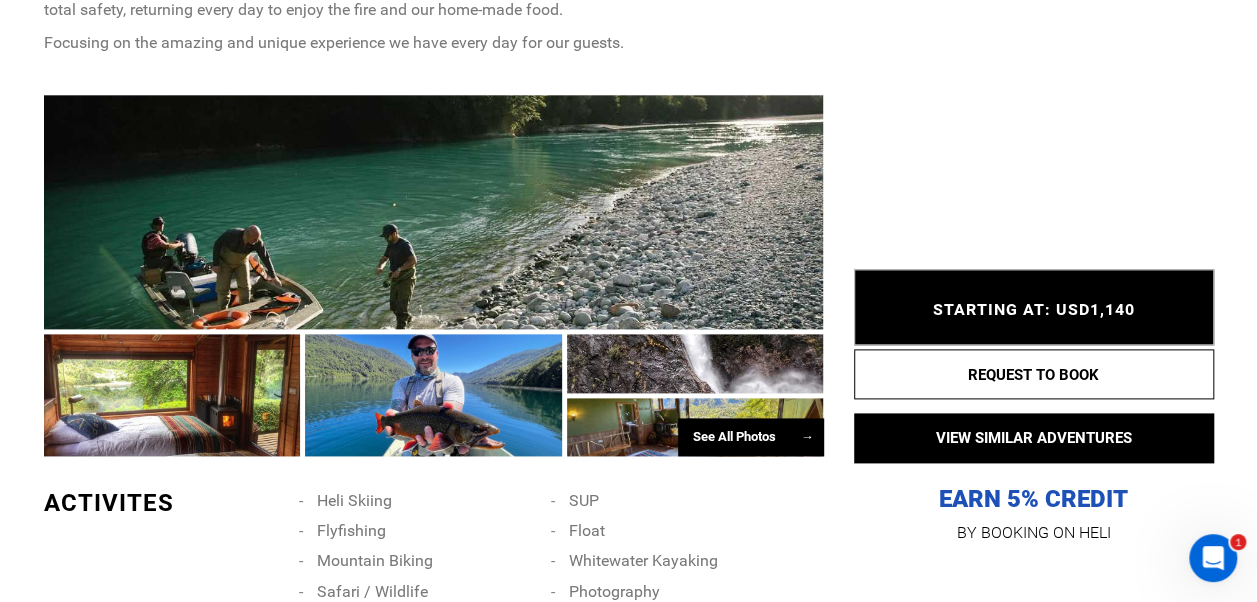 scroll, scrollTop: 1200, scrollLeft: 0, axis: vertical 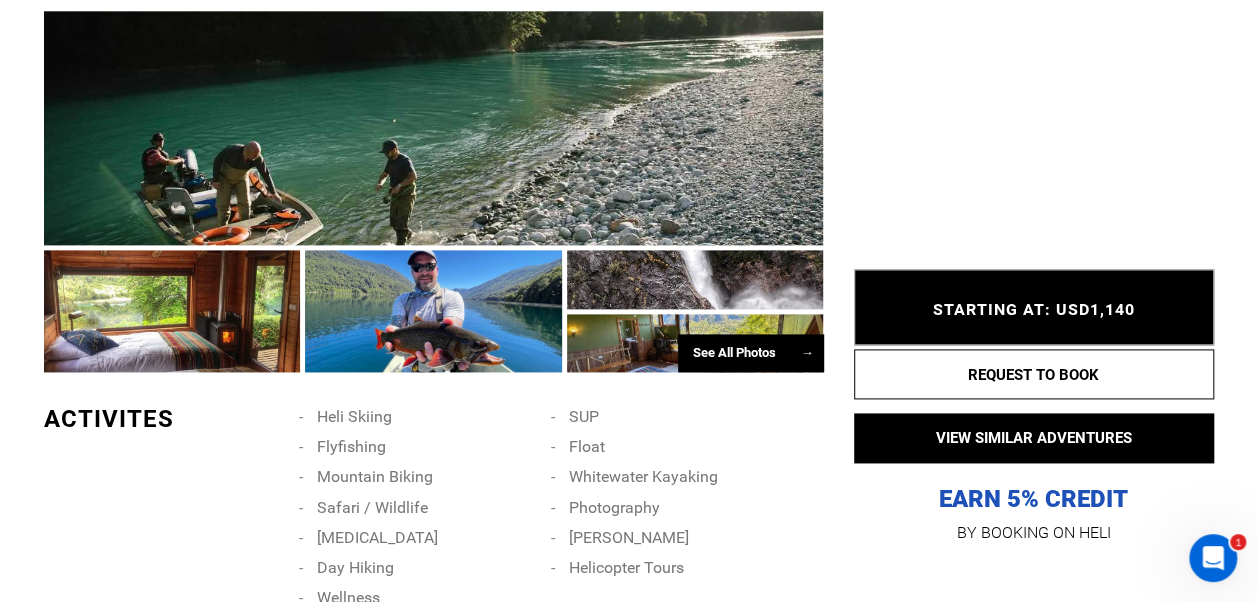 click on "See All Photos →" at bounding box center [751, 353] 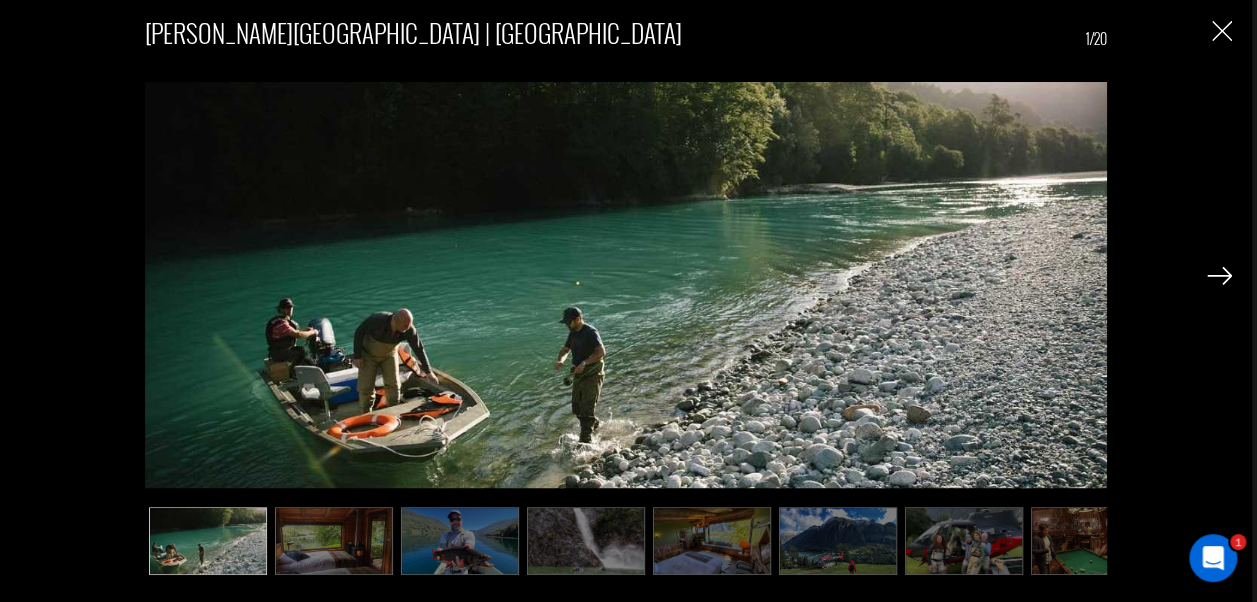 click at bounding box center [1219, 276] 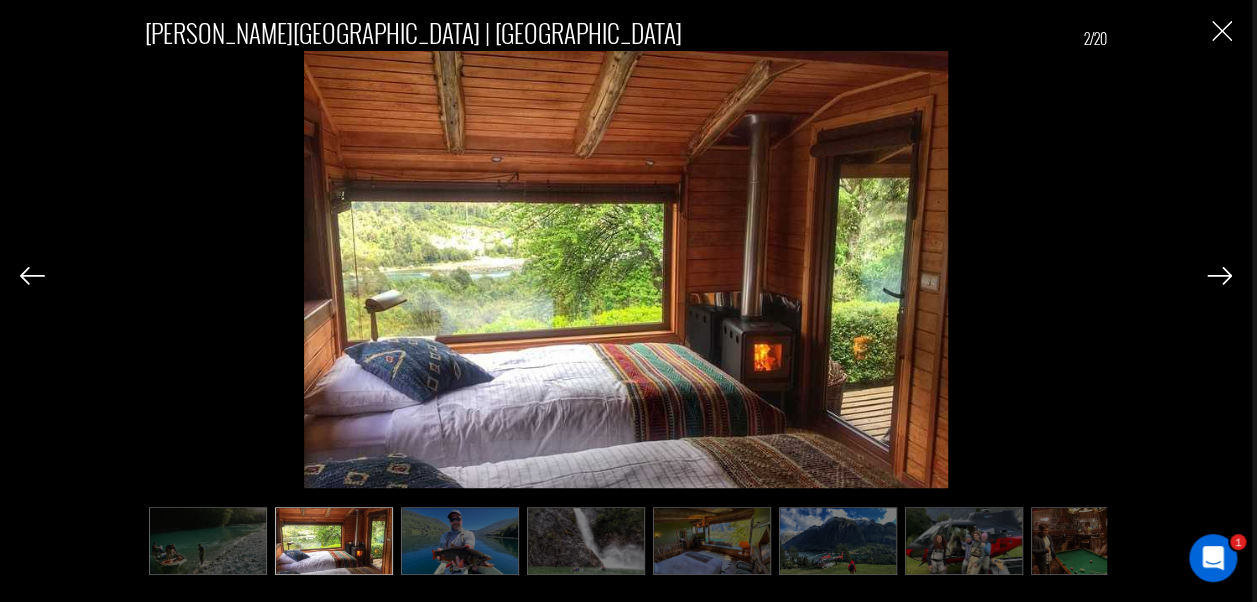 click at bounding box center (1219, 276) 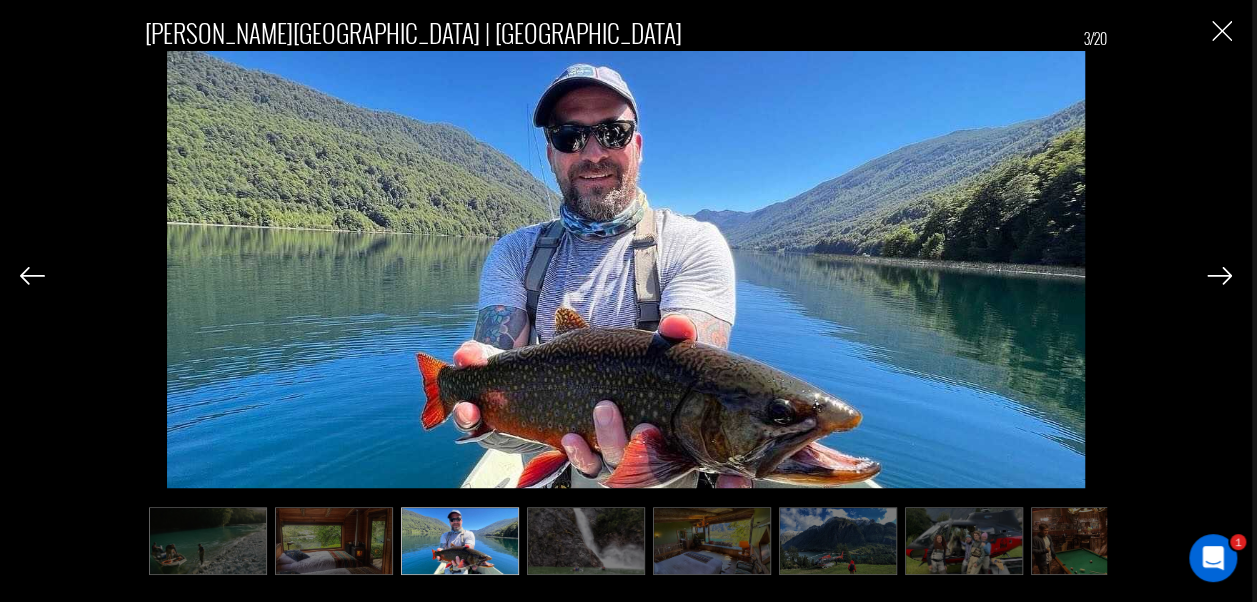 click at bounding box center (1219, 276) 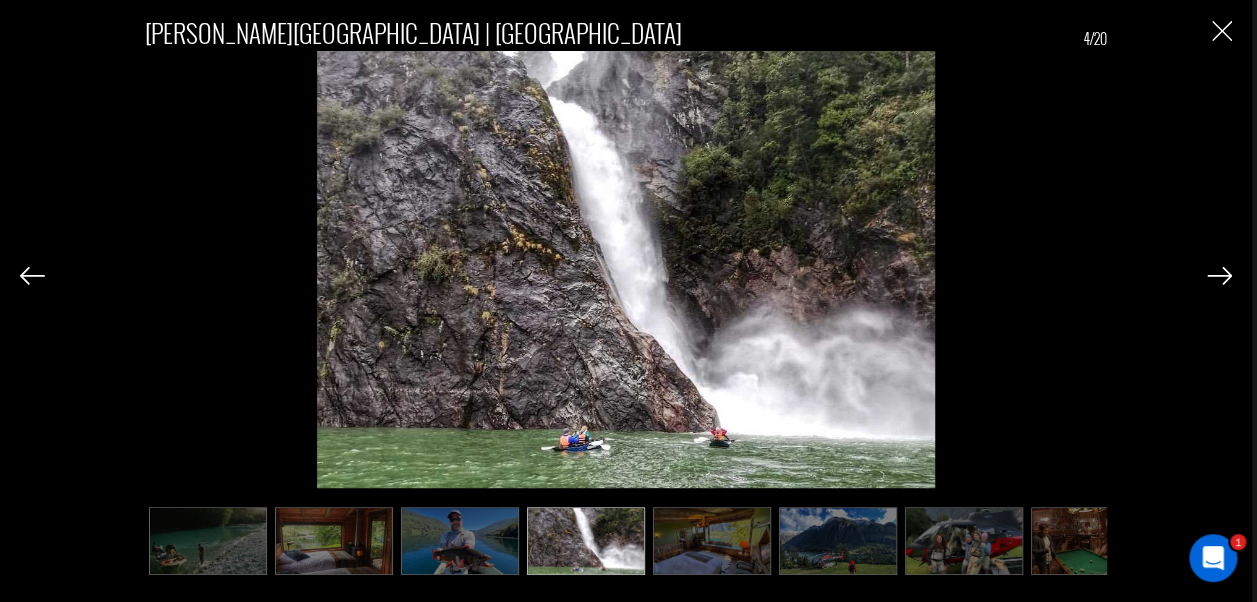 click at bounding box center [1219, 276] 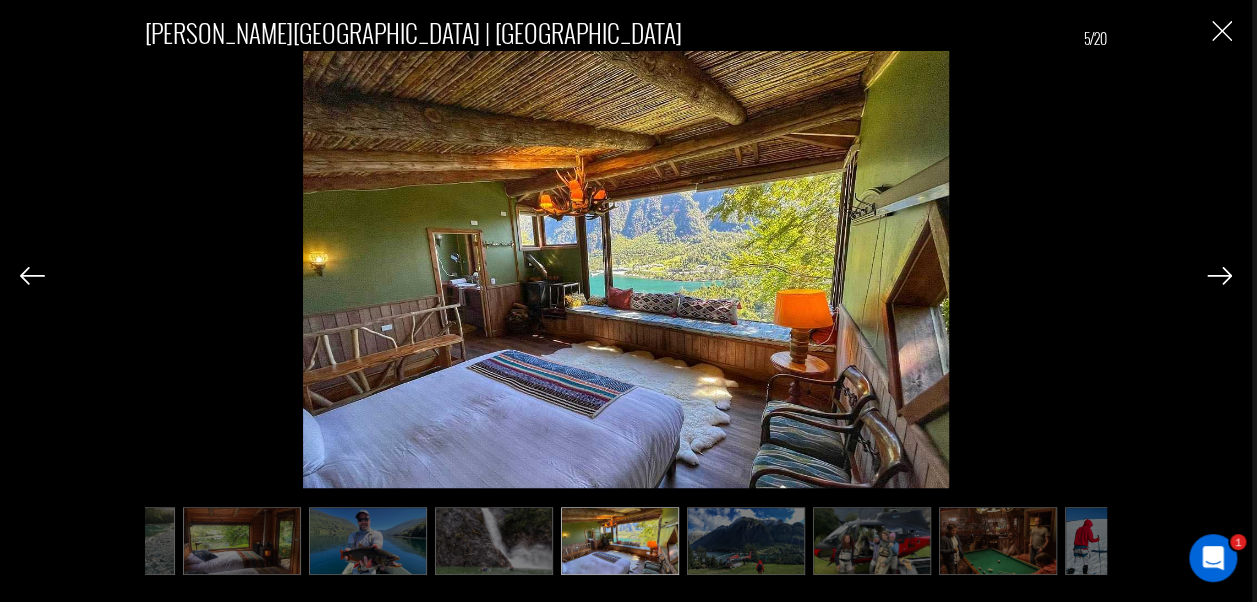scroll, scrollTop: 0, scrollLeft: 100, axis: horizontal 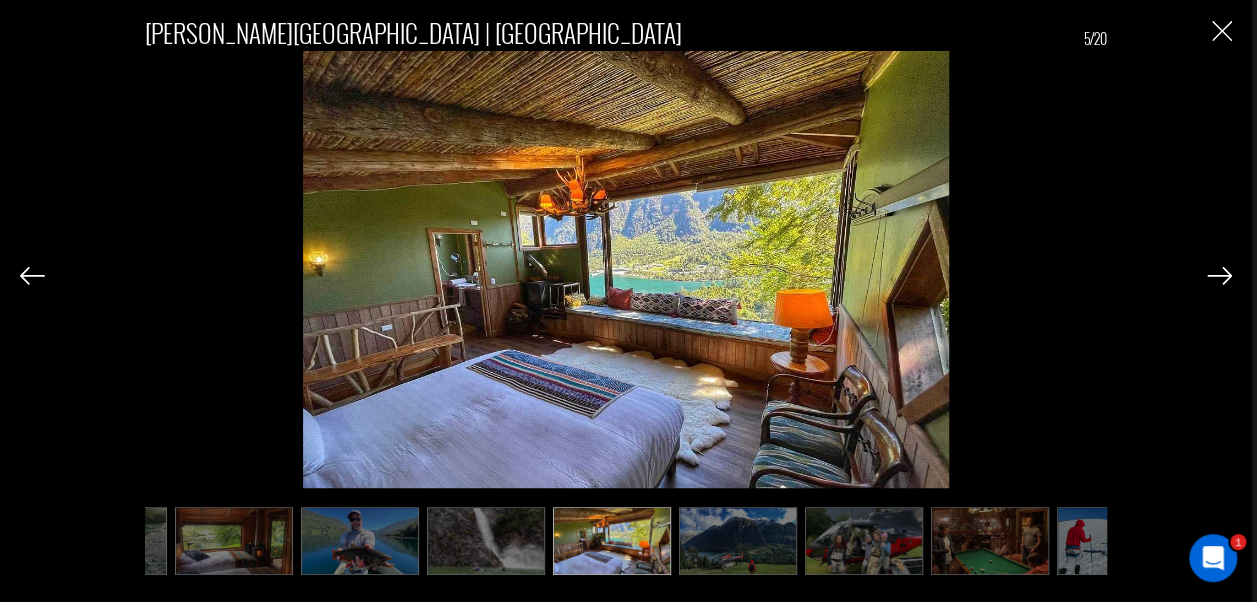 click at bounding box center (1219, 276) 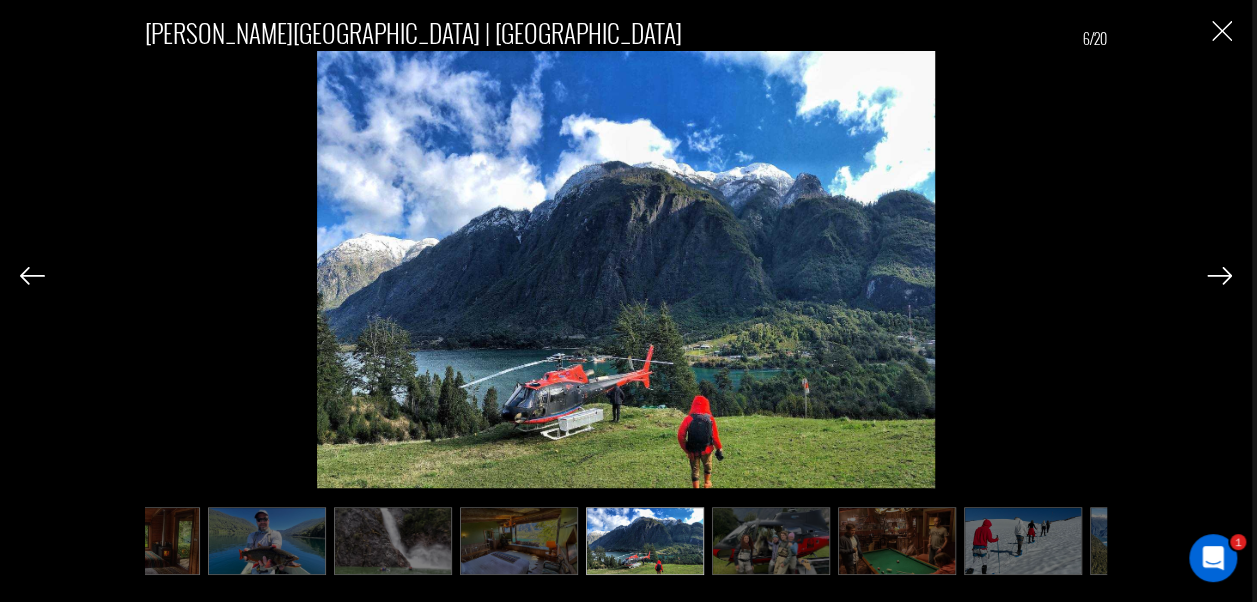 scroll, scrollTop: 0, scrollLeft: 200, axis: horizontal 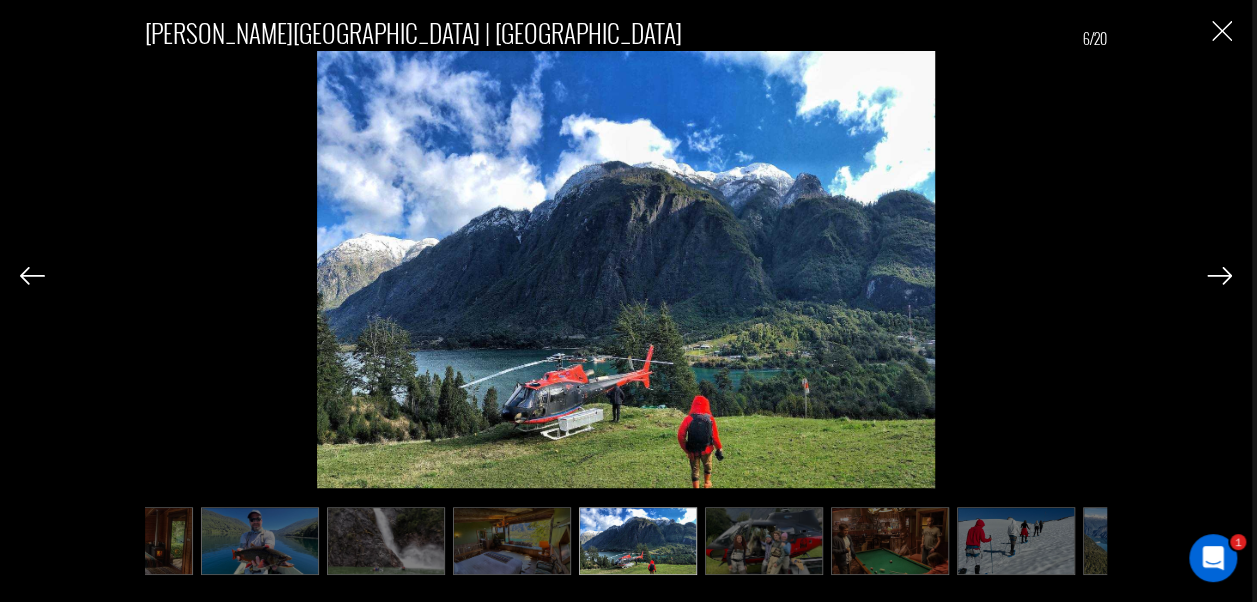 click at bounding box center [1219, 276] 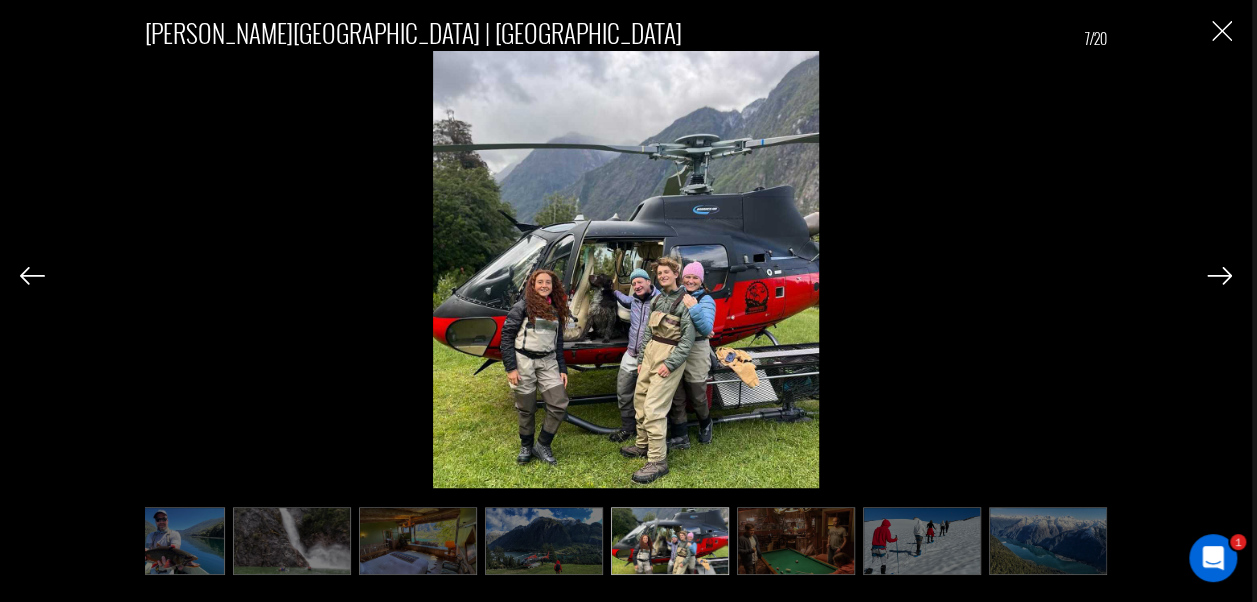 scroll, scrollTop: 0, scrollLeft: 300, axis: horizontal 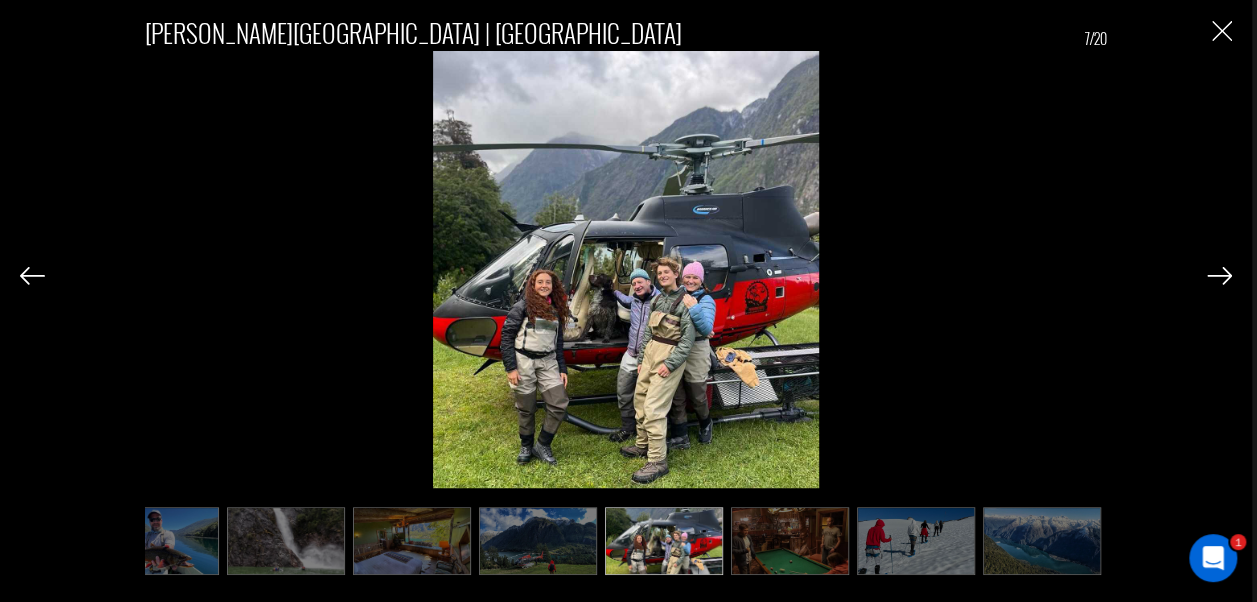 click at bounding box center (1219, 276) 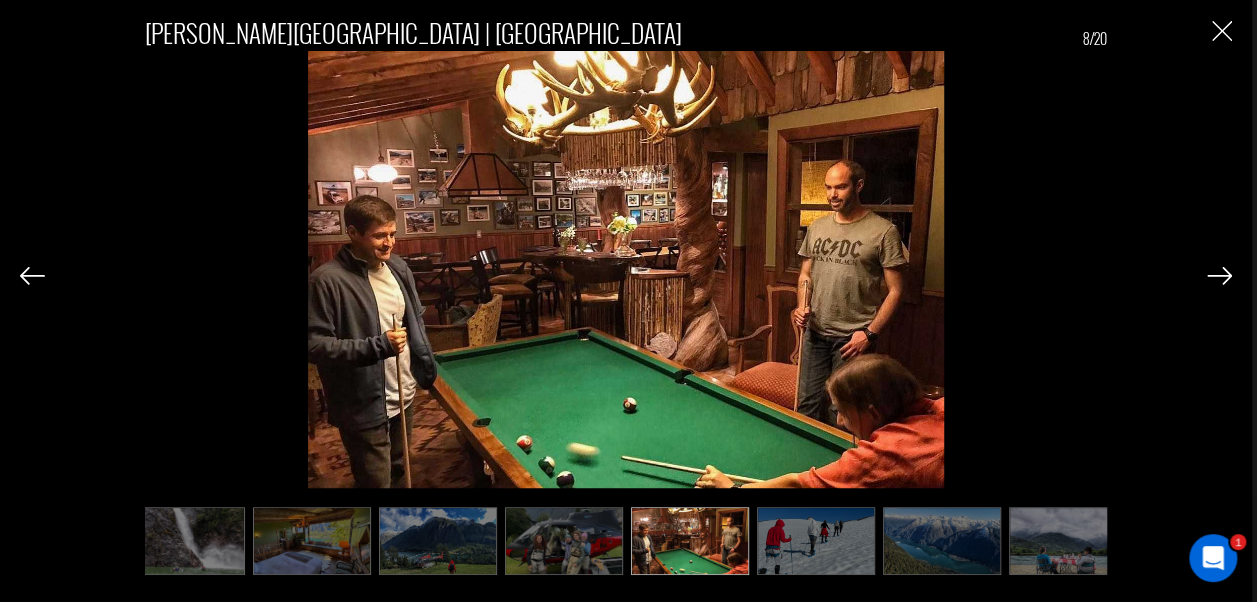 click at bounding box center (1219, 276) 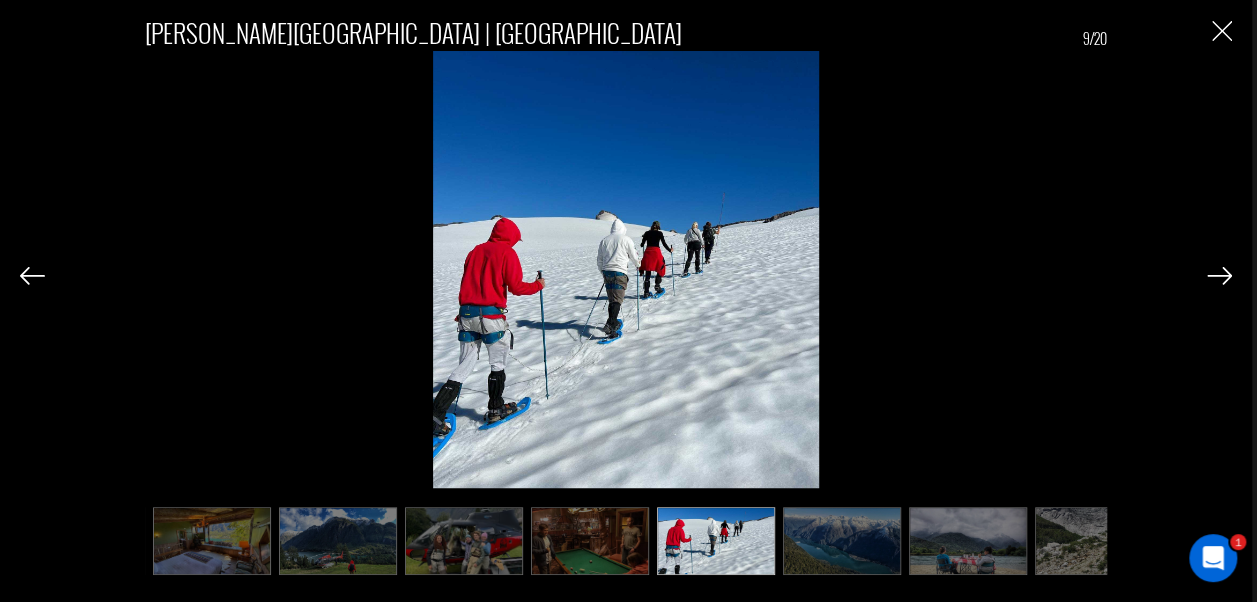 click at bounding box center (1219, 276) 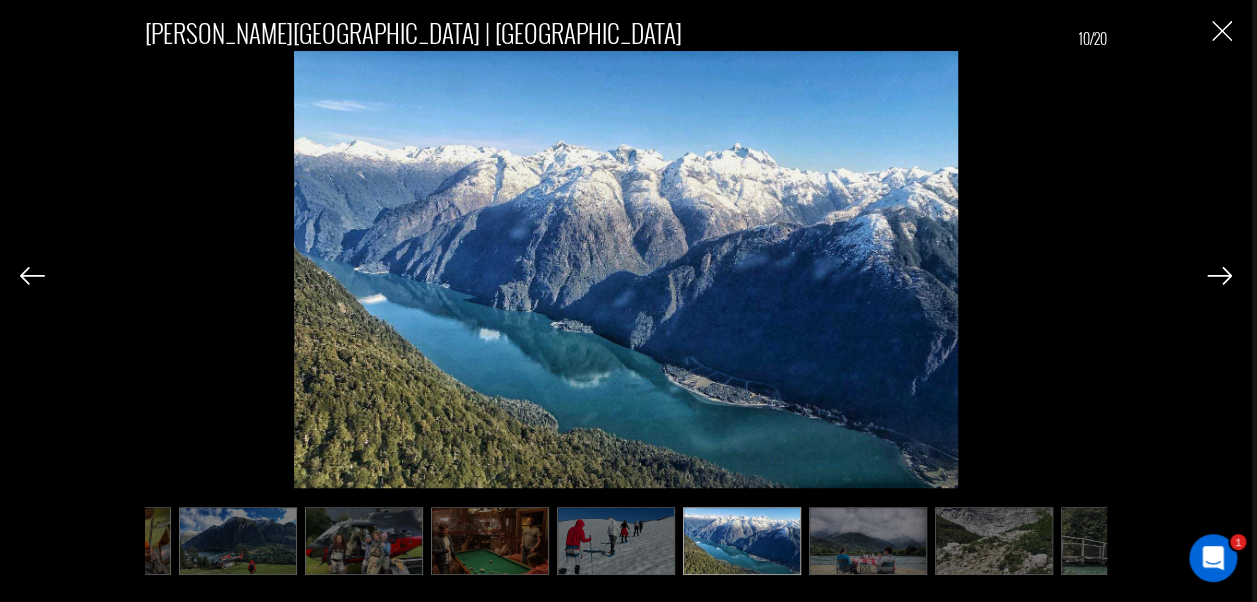 click at bounding box center [1219, 276] 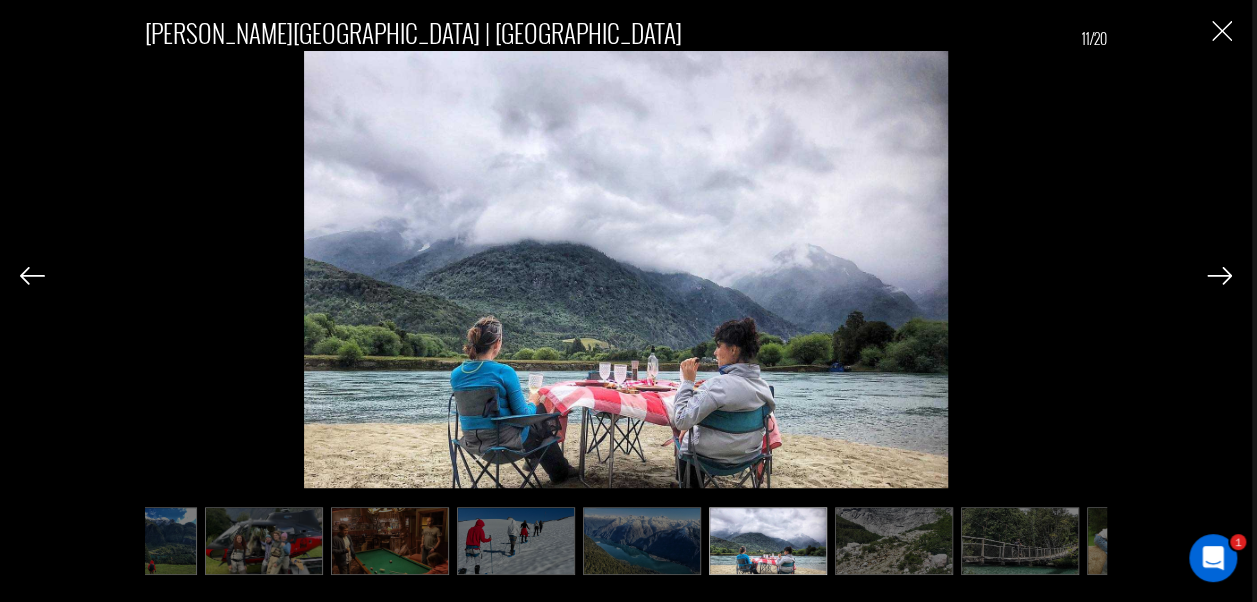 click at bounding box center (1219, 276) 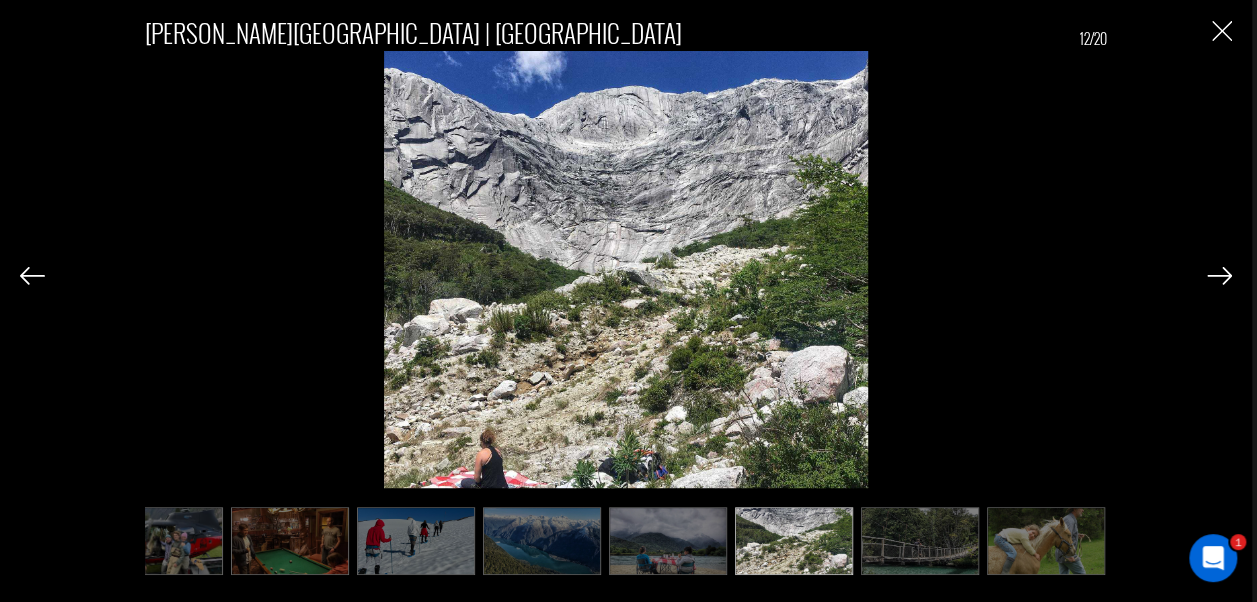 click at bounding box center [1219, 276] 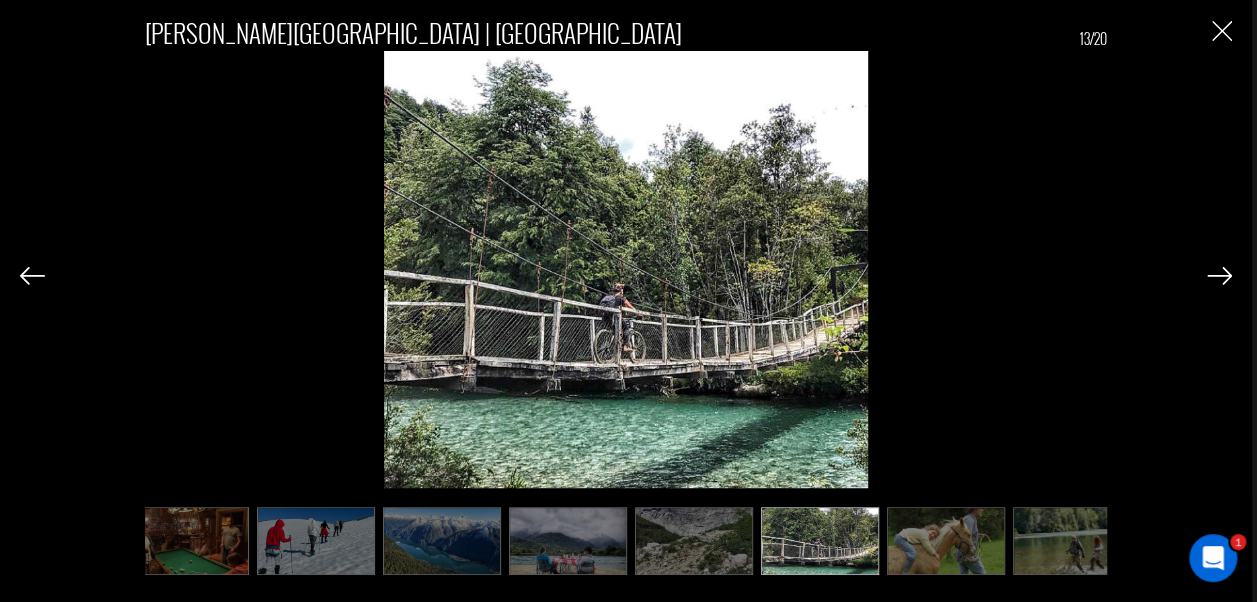 click at bounding box center [1219, 276] 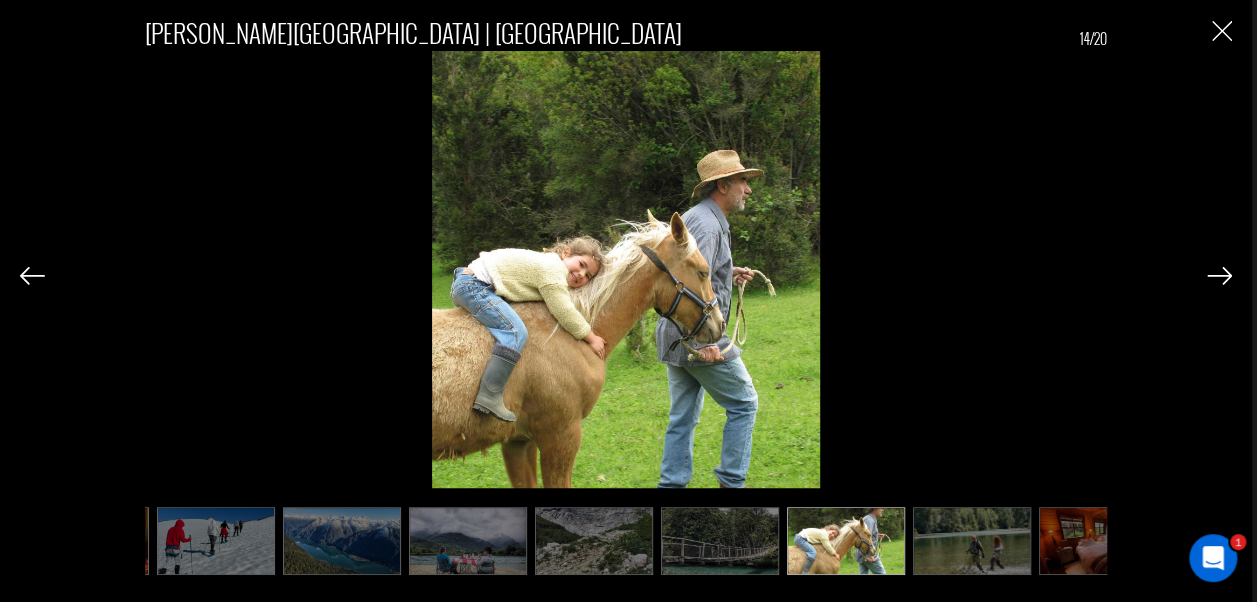 click at bounding box center [1219, 276] 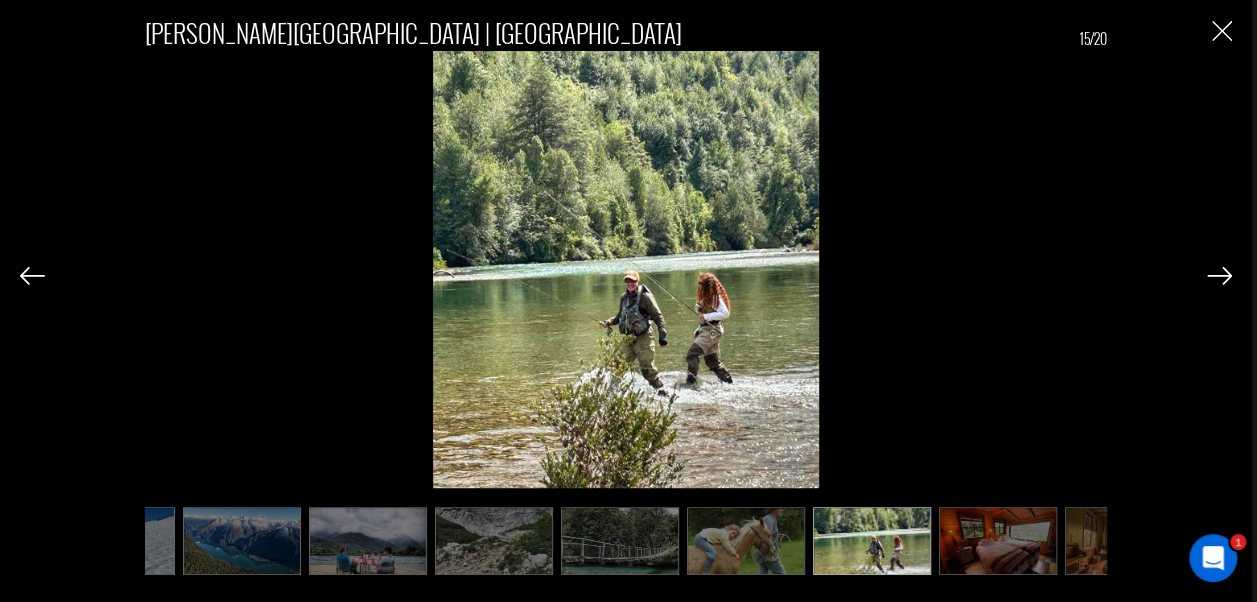 click at bounding box center [1219, 276] 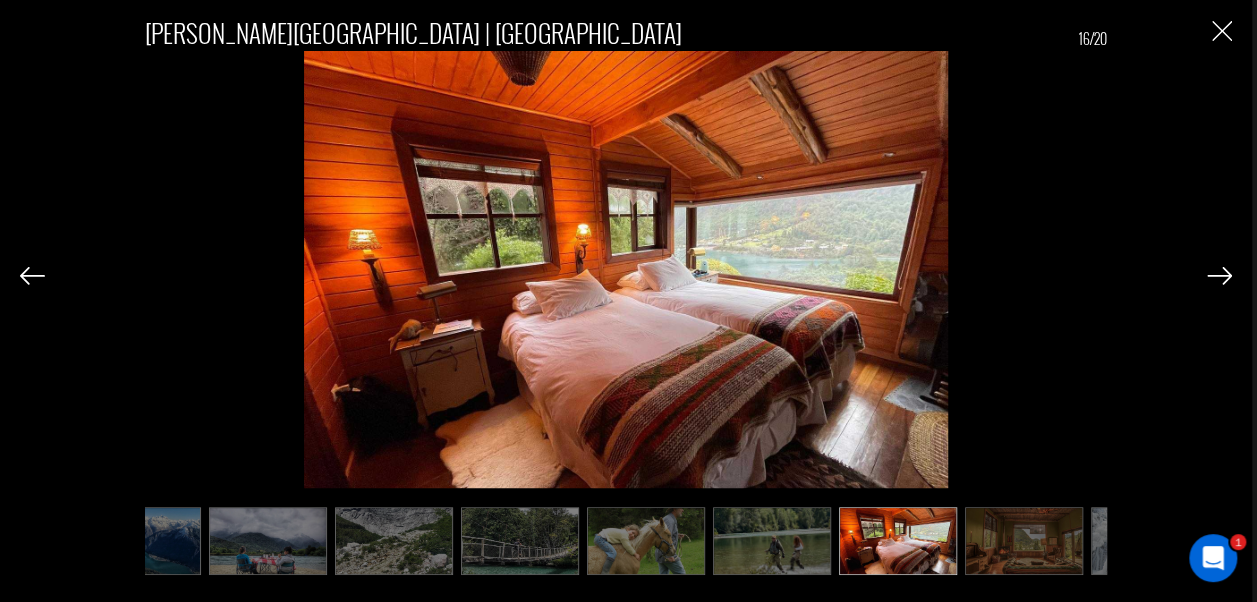 click at bounding box center [1219, 276] 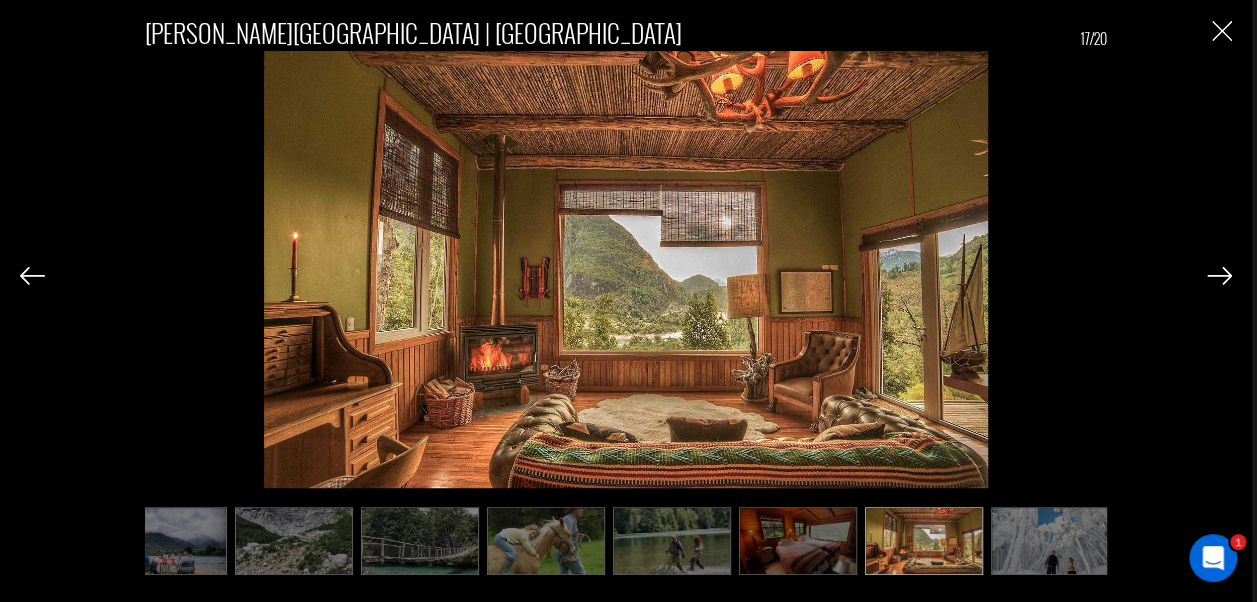 click at bounding box center [1219, 276] 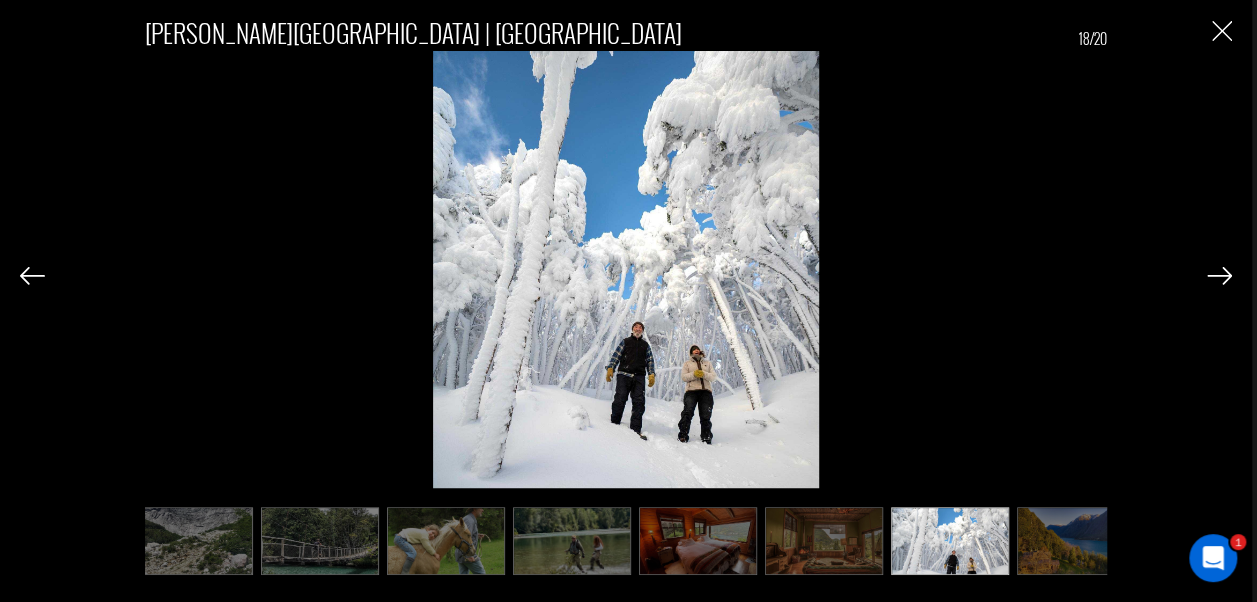 click at bounding box center [1219, 276] 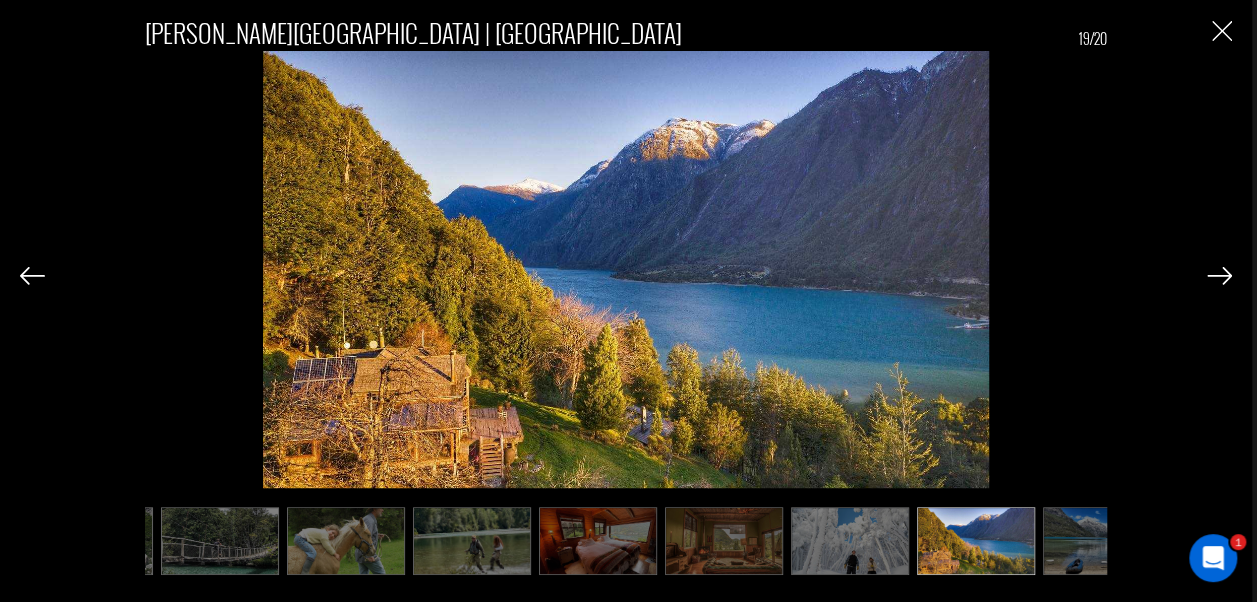 click at bounding box center [1219, 276] 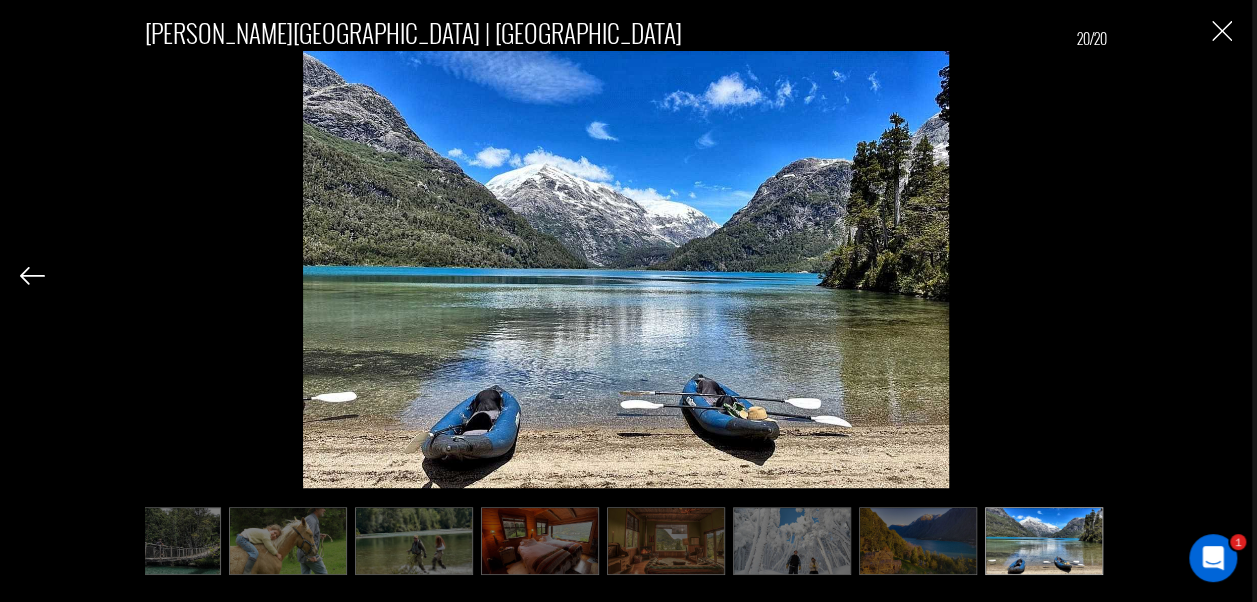 scroll, scrollTop: 0, scrollLeft: 1558, axis: horizontal 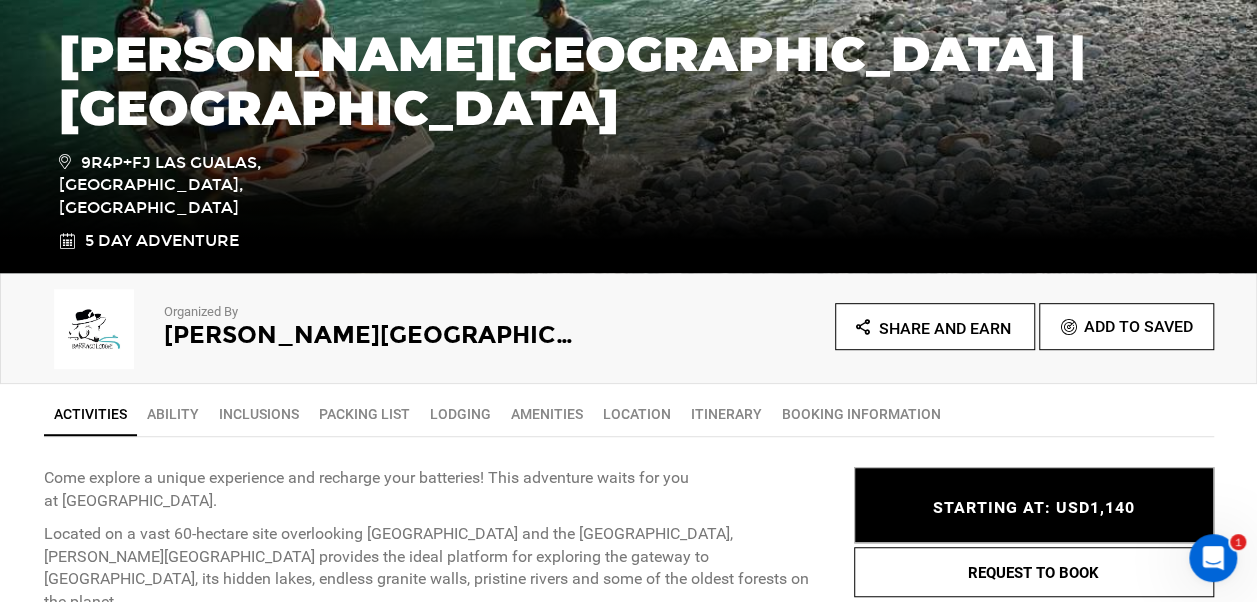click on "Packing List" at bounding box center (364, 414) 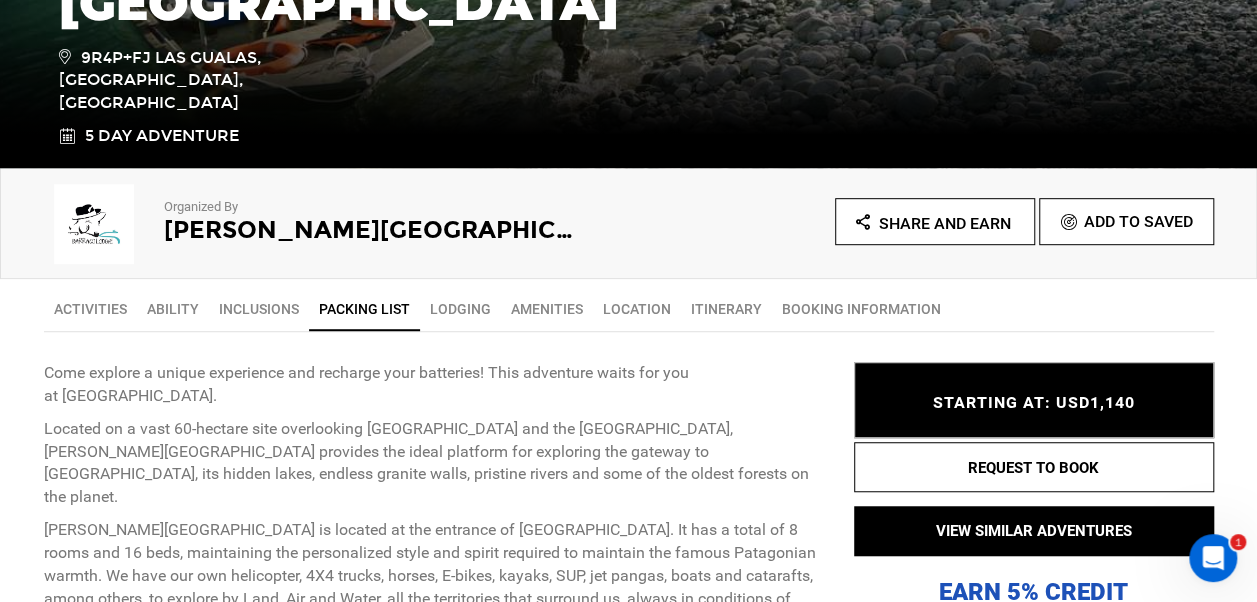 scroll, scrollTop: 512, scrollLeft: 0, axis: vertical 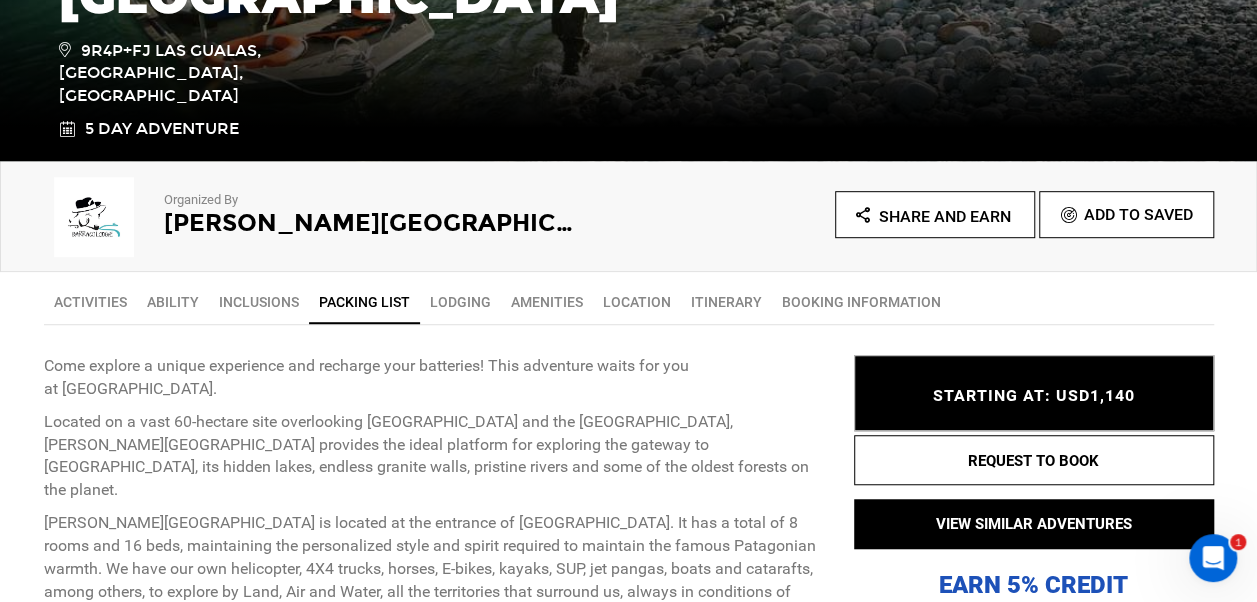 click on "Itinerary" at bounding box center (726, 302) 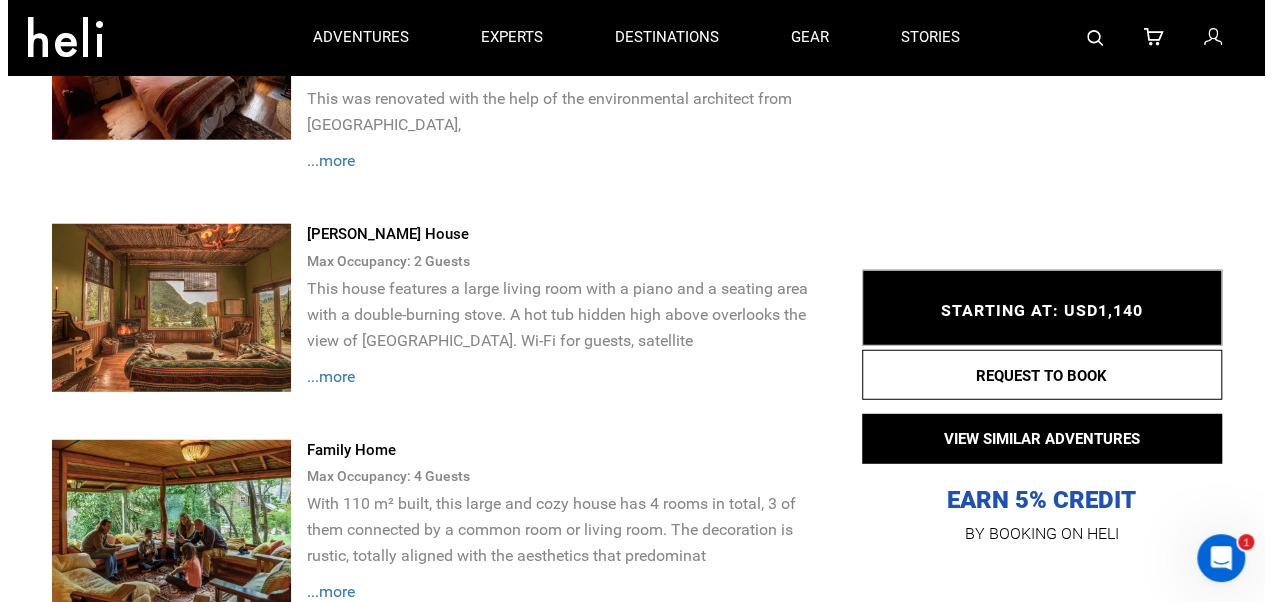 scroll, scrollTop: 2524, scrollLeft: 0, axis: vertical 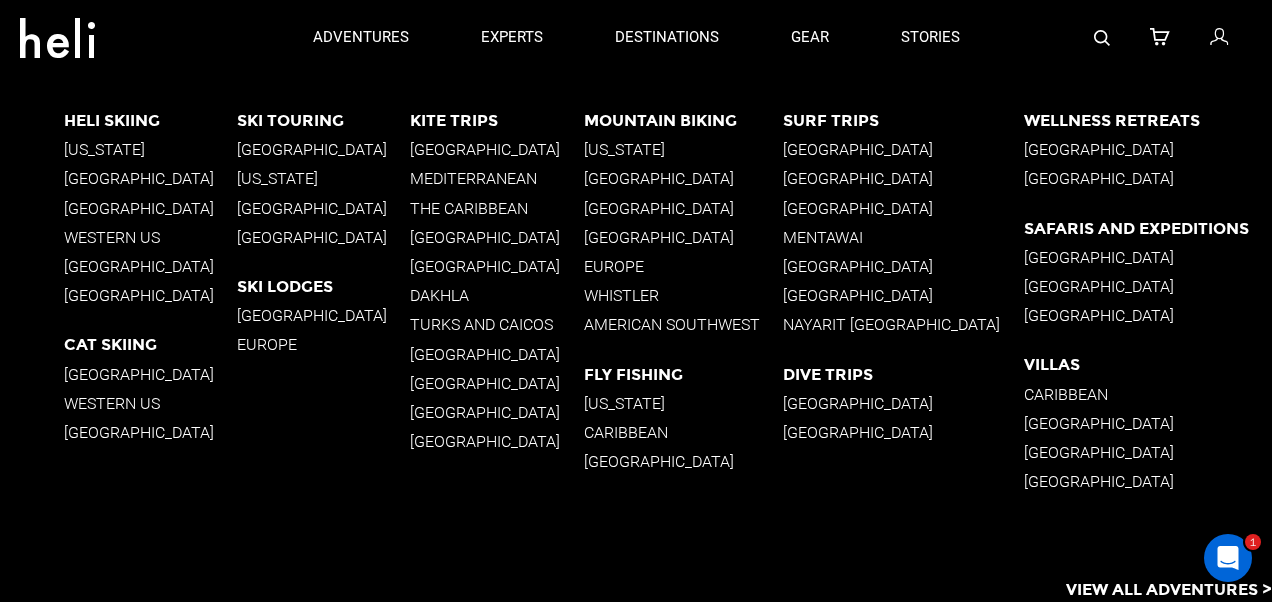 click on "Nayarit [GEOGRAPHIC_DATA]" at bounding box center [903, 324] 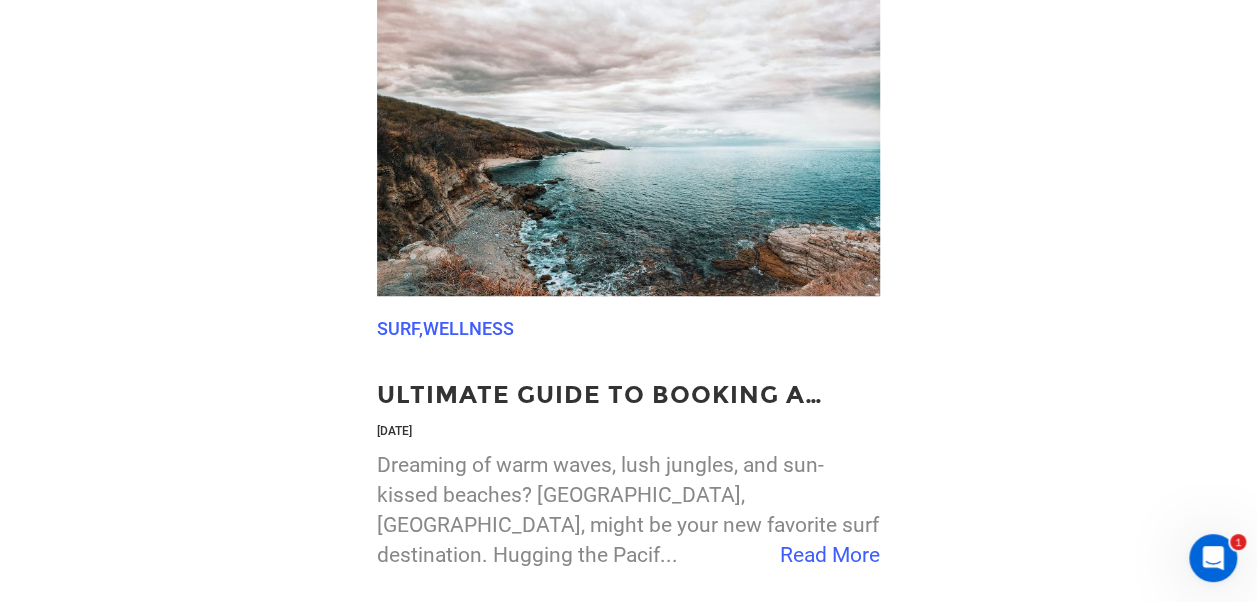 scroll, scrollTop: 4500, scrollLeft: 0, axis: vertical 